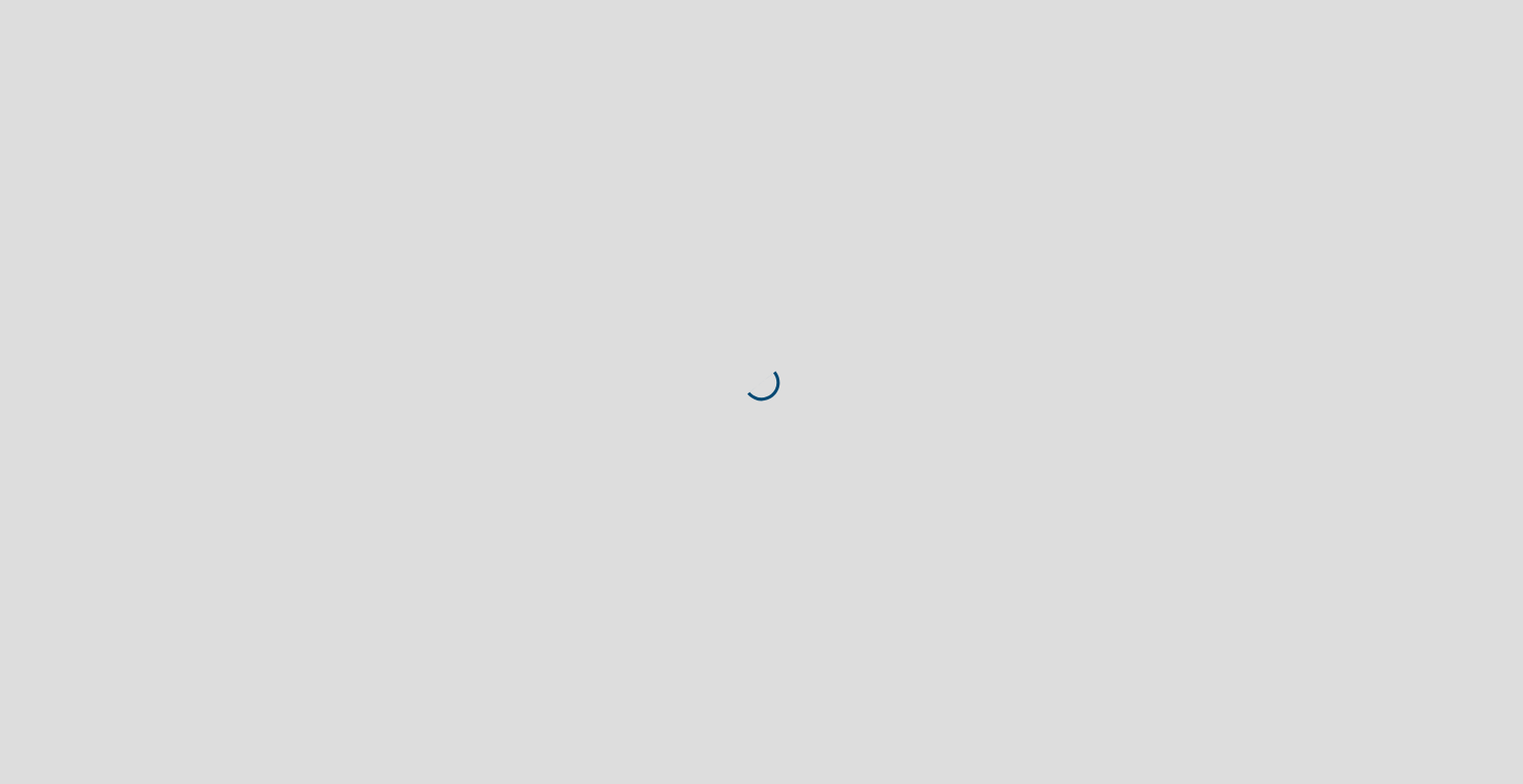 scroll, scrollTop: 0, scrollLeft: 0, axis: both 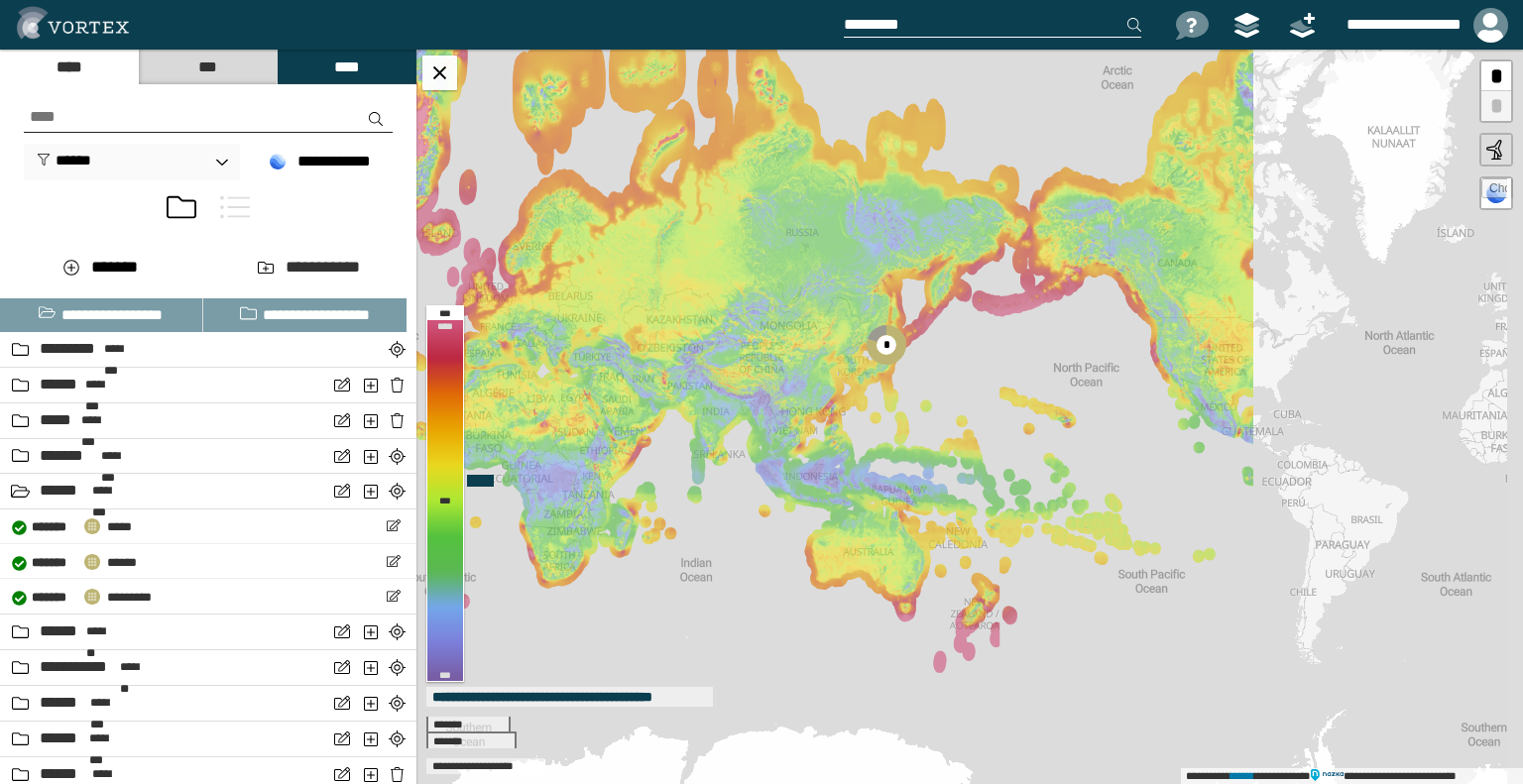 drag, startPoint x: 1352, startPoint y: 409, endPoint x: 913, endPoint y: 399, distance: 439.11388 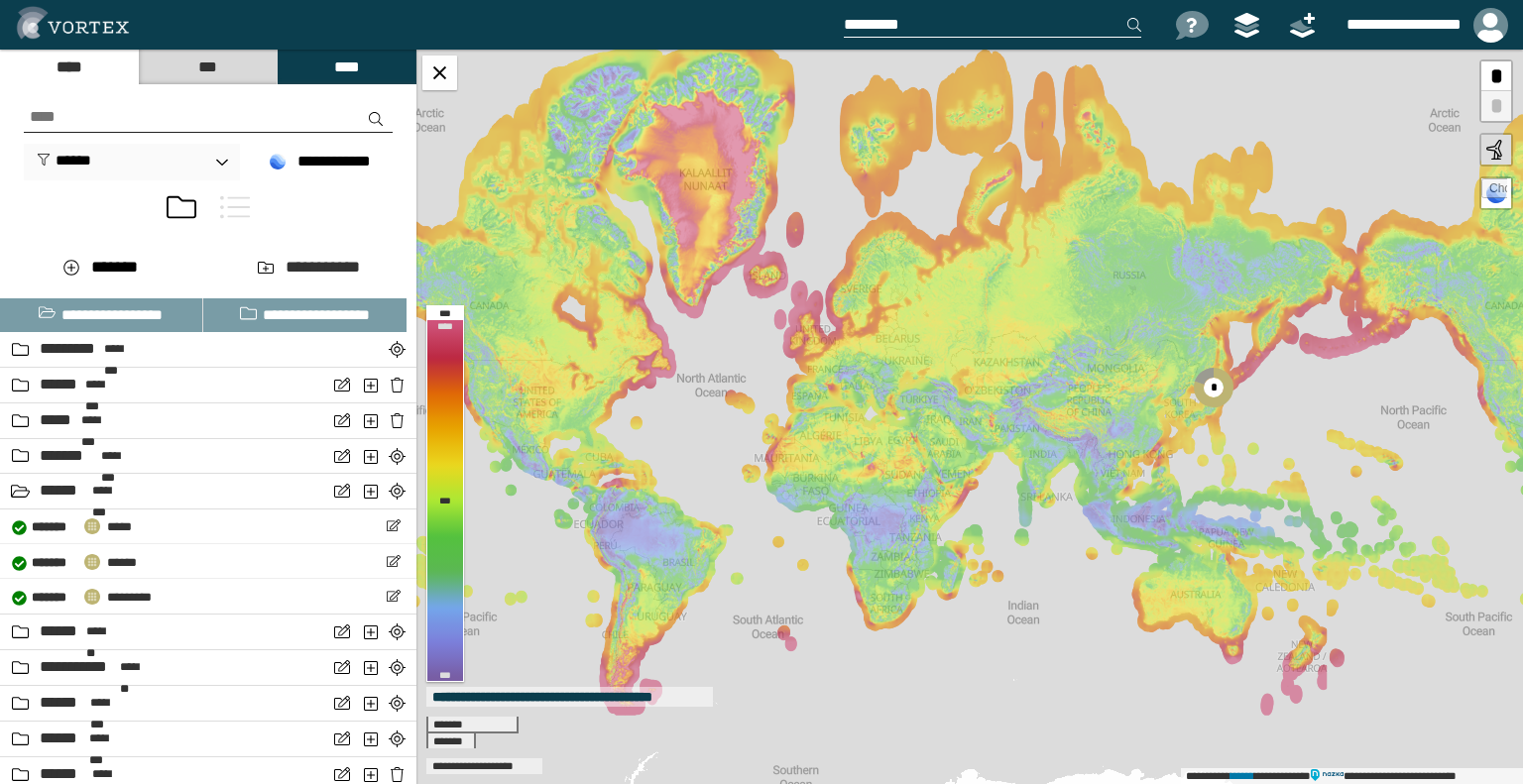 drag, startPoint x: 1121, startPoint y: 393, endPoint x: 663, endPoint y: 404, distance: 458.13208 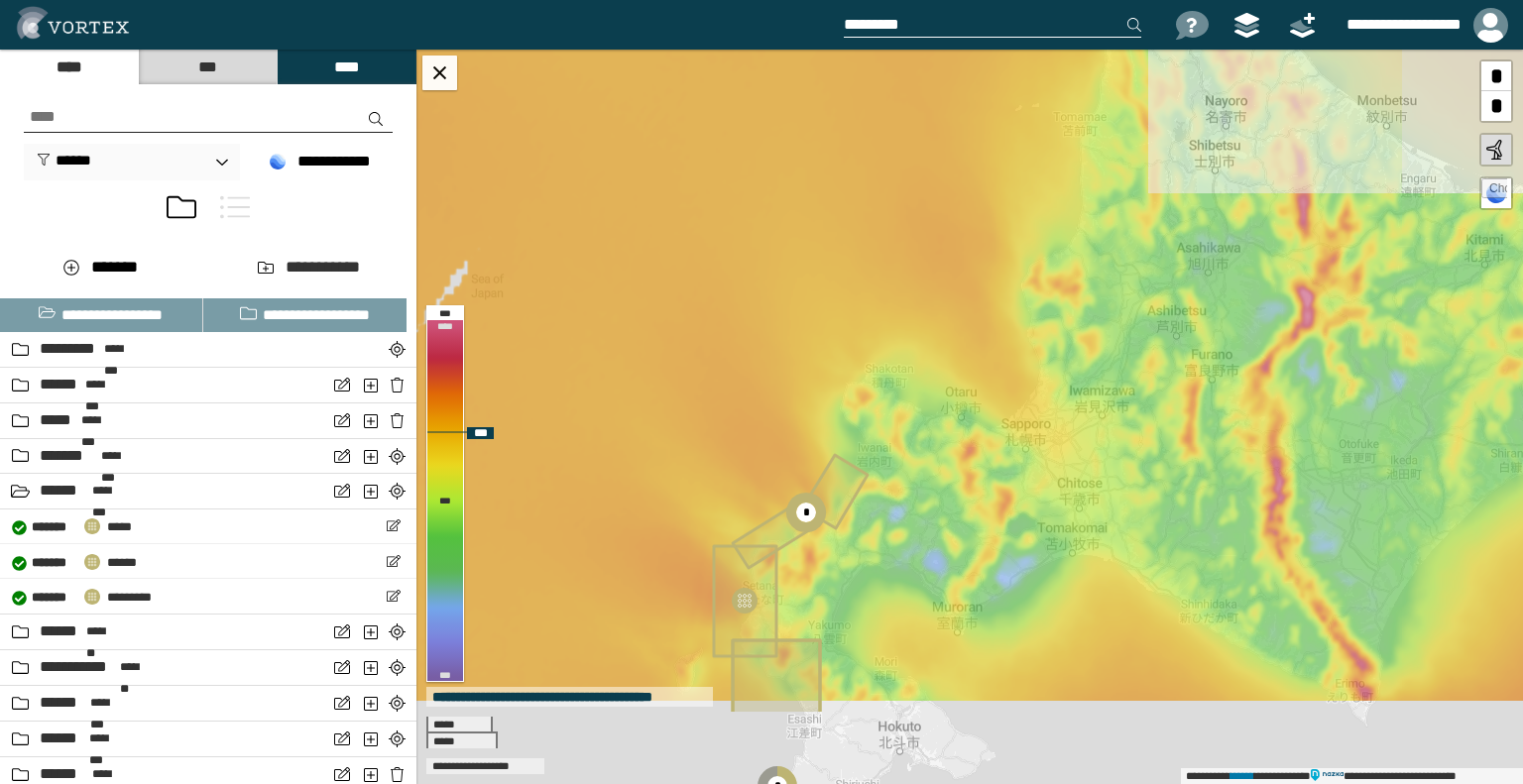 drag, startPoint x: 934, startPoint y: 538, endPoint x: 1030, endPoint y: 350, distance: 211.0924 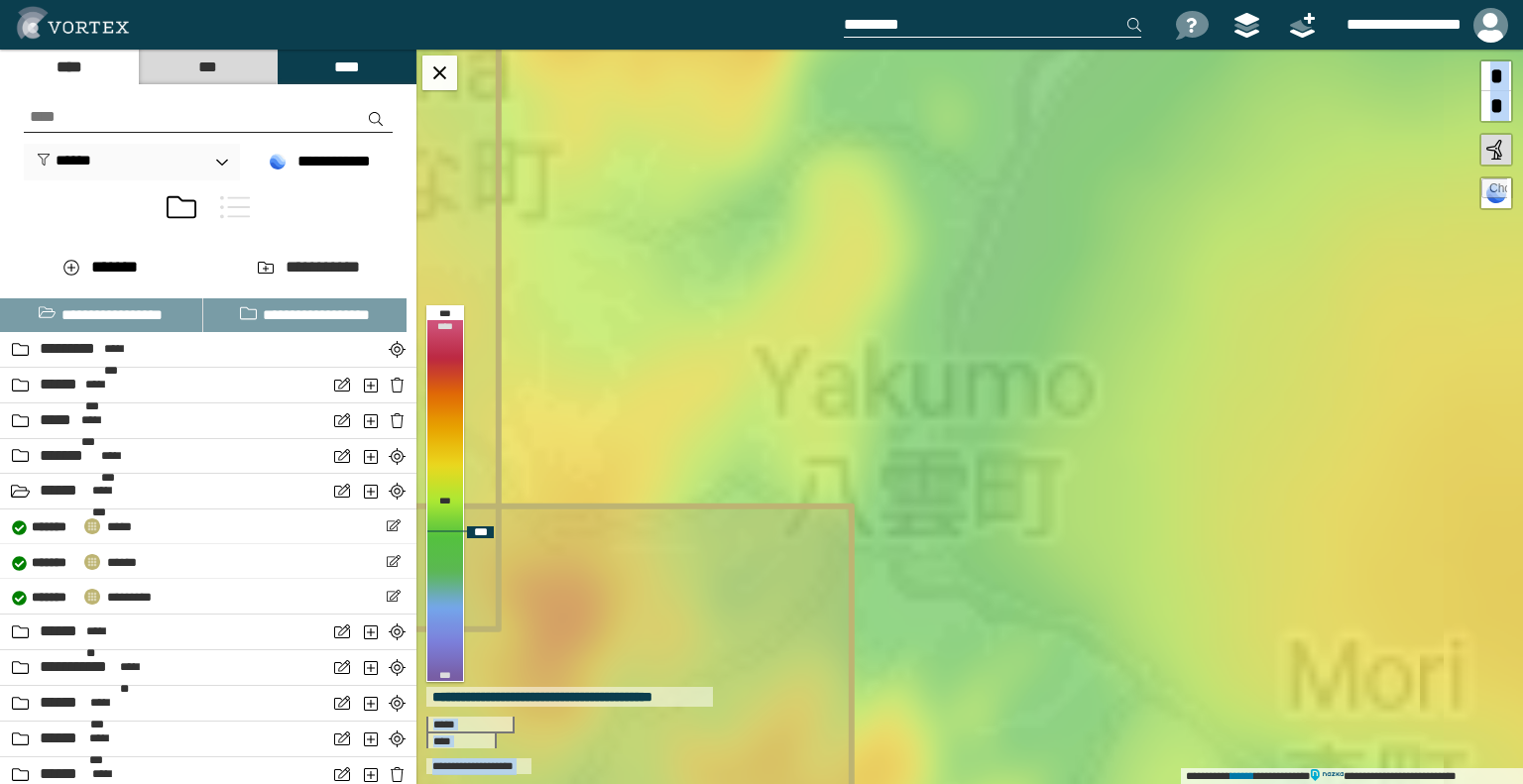 drag, startPoint x: 992, startPoint y: 459, endPoint x: 1018, endPoint y: 388, distance: 75.610846 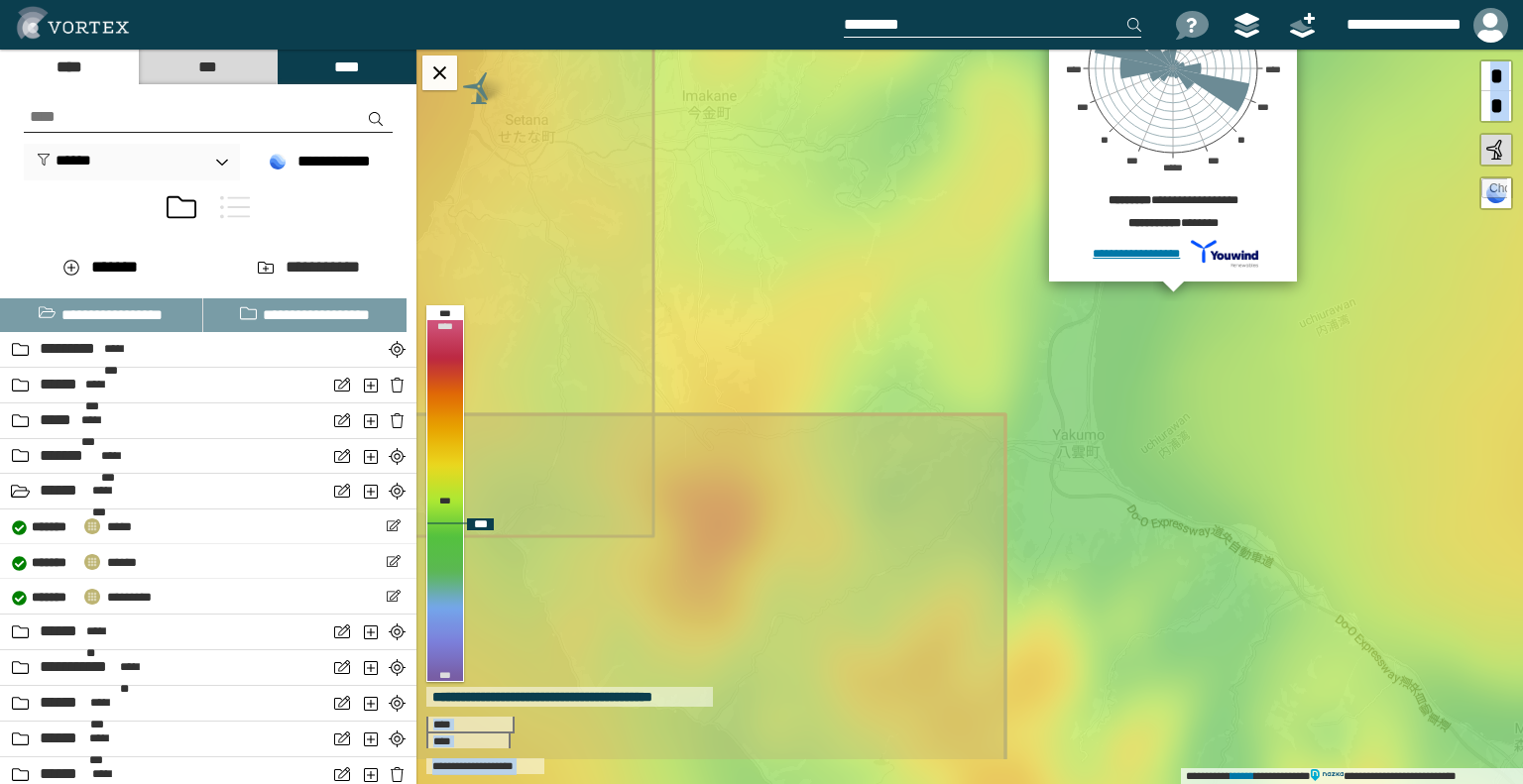 drag, startPoint x: 1135, startPoint y: 508, endPoint x: 1277, endPoint y: 245, distance: 298.88627 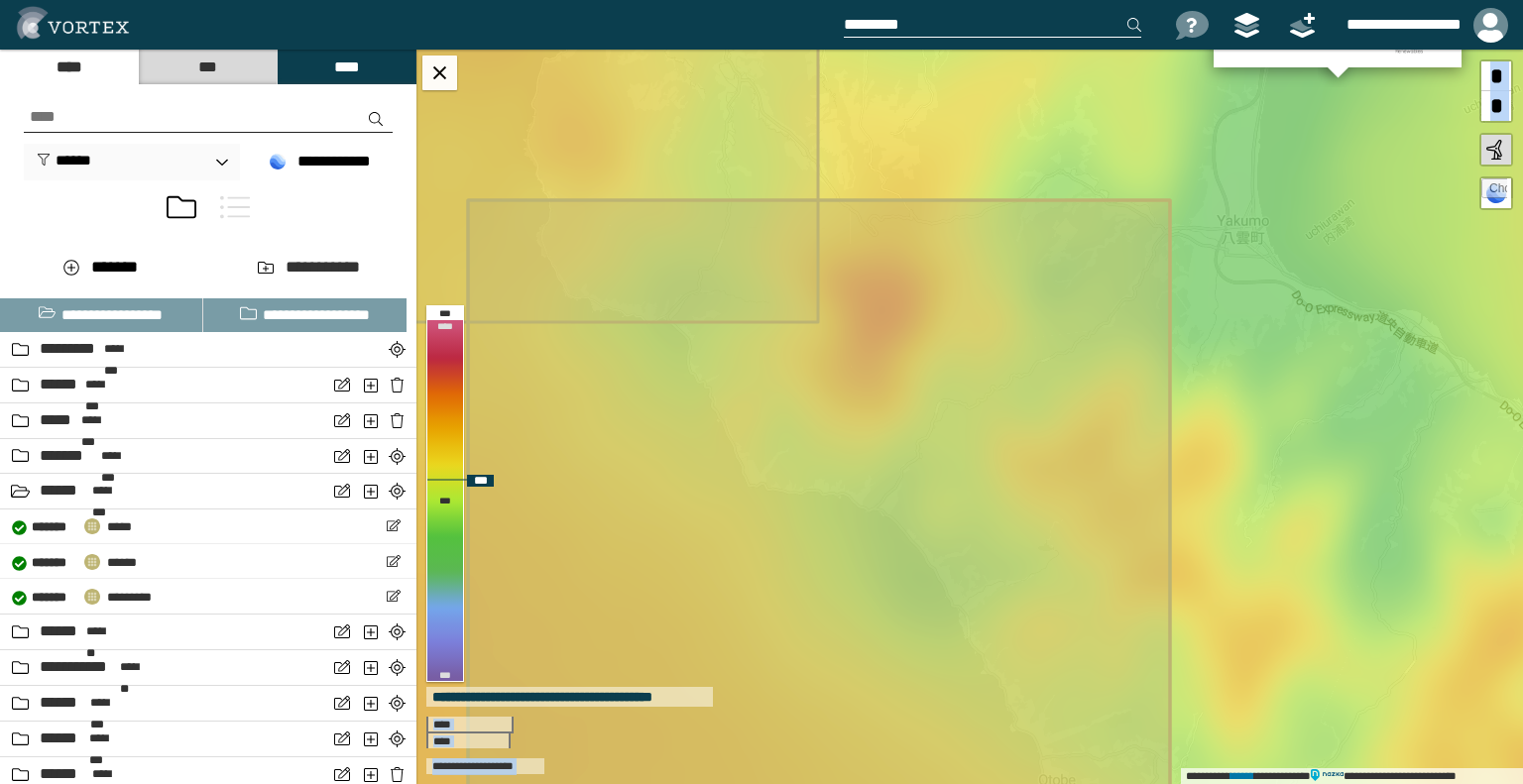 drag, startPoint x: 1197, startPoint y: 528, endPoint x: 1261, endPoint y: 598, distance: 94.847246 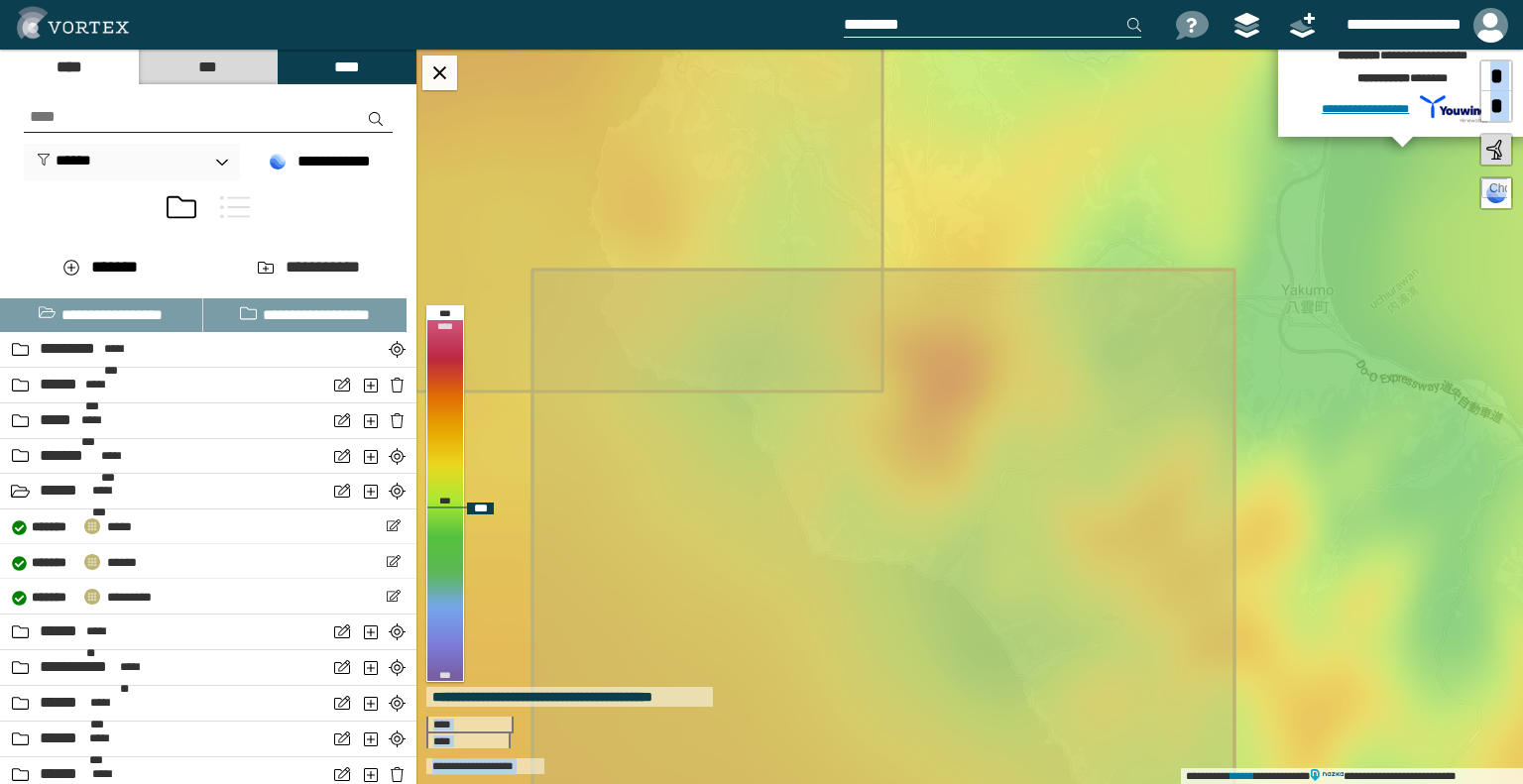 click at bounding box center [1494, 191] 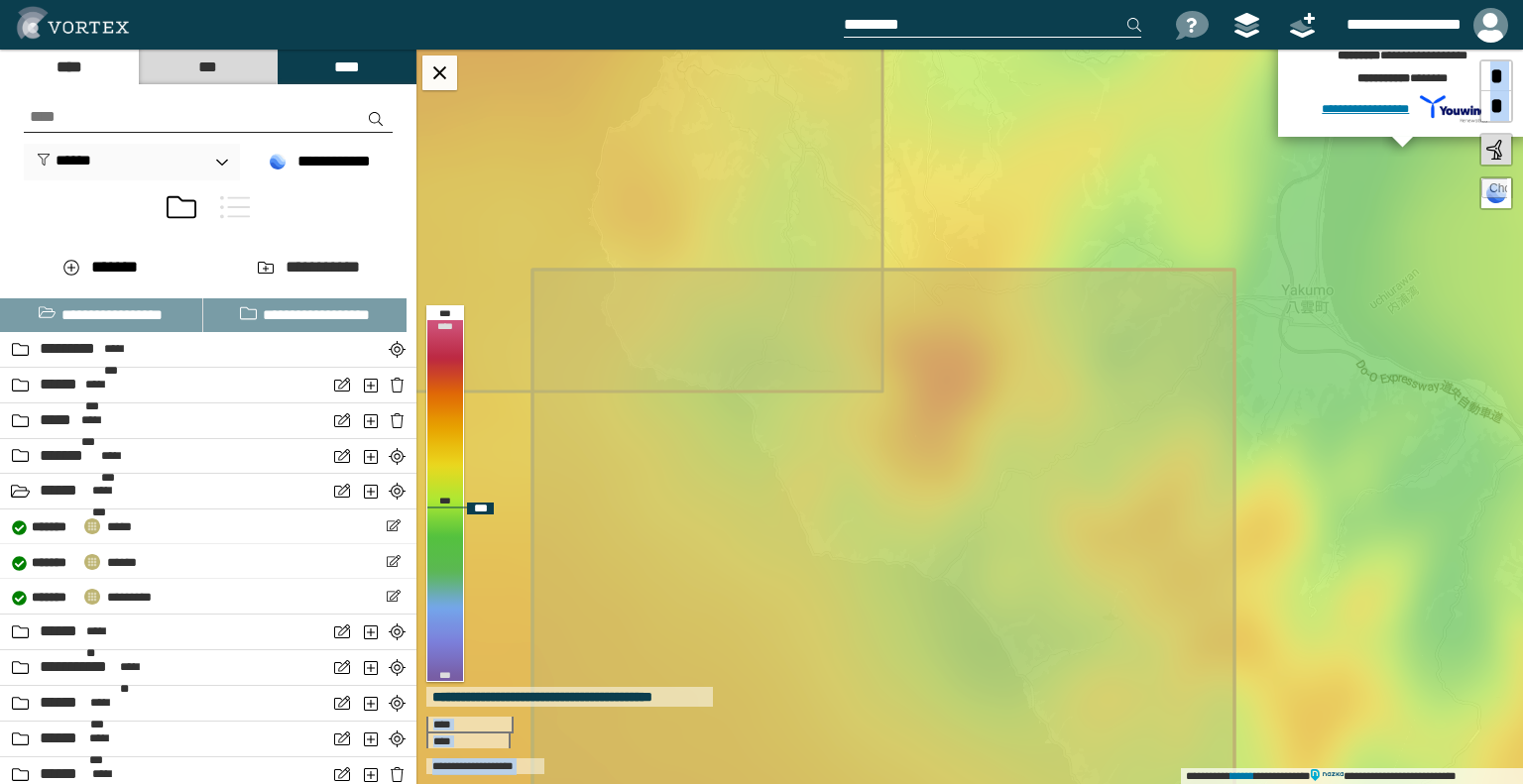 type on "**********" 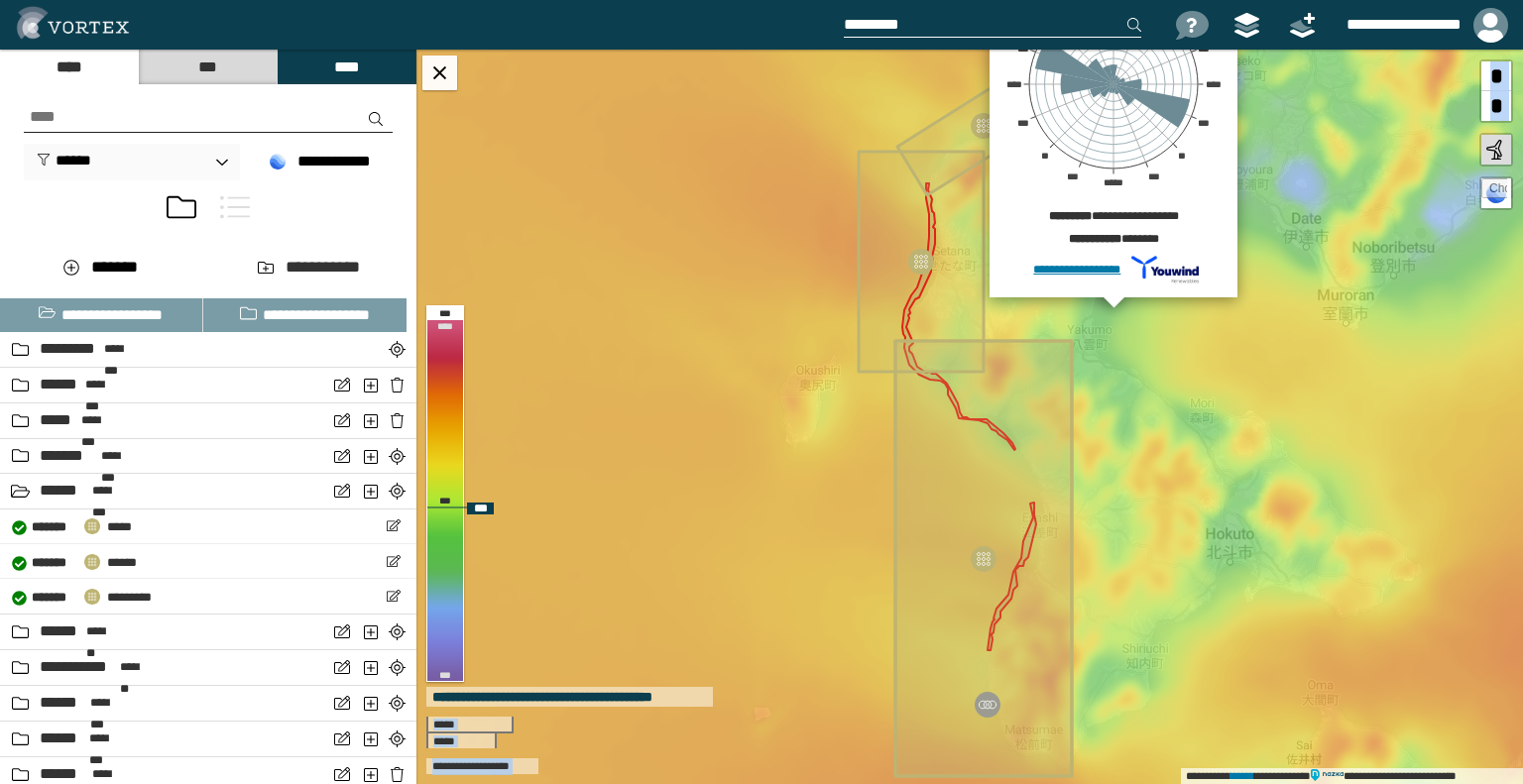 click on "*" at bounding box center [1496, 76] 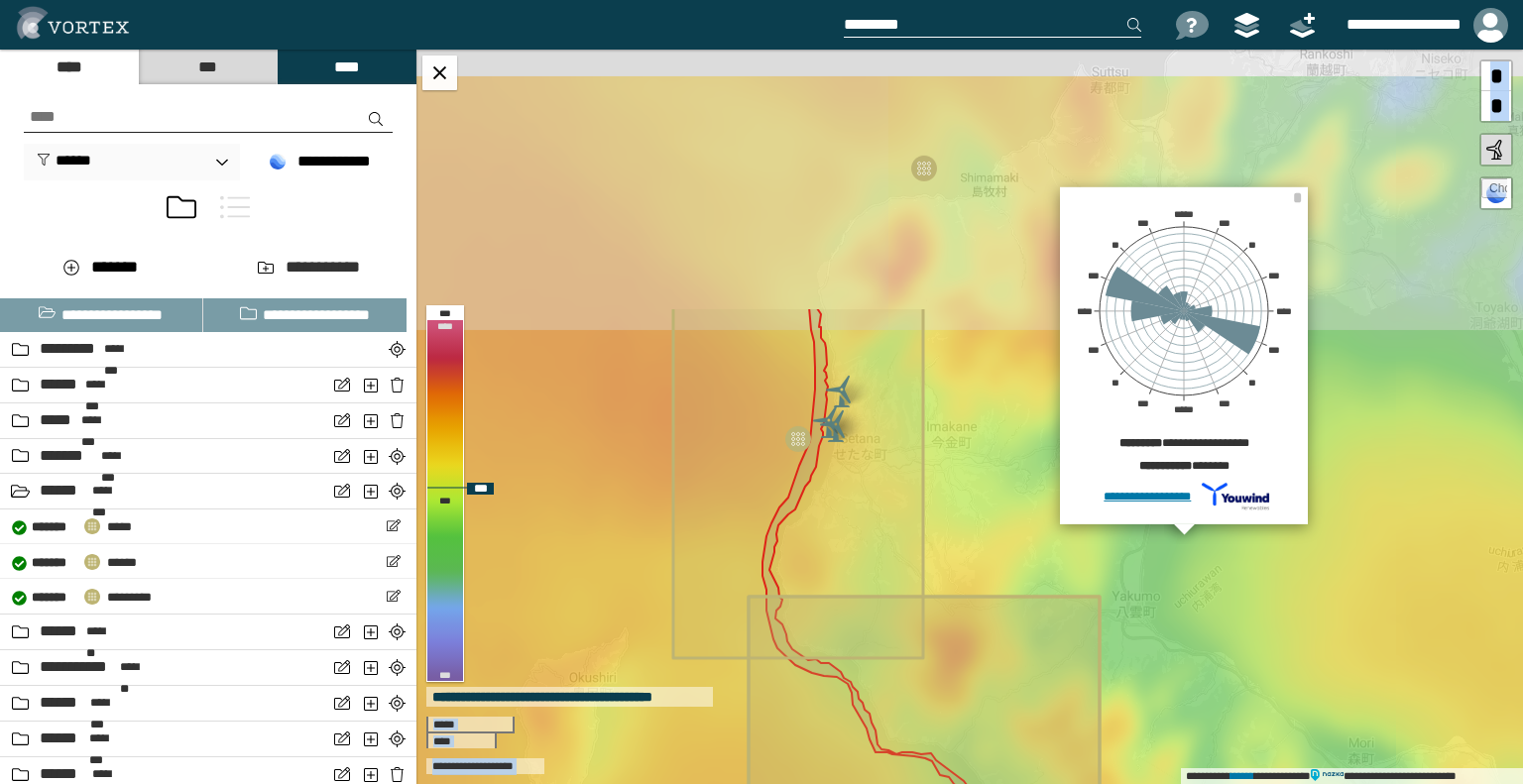 drag, startPoint x: 960, startPoint y: 213, endPoint x: 886, endPoint y: 546, distance: 341.1231 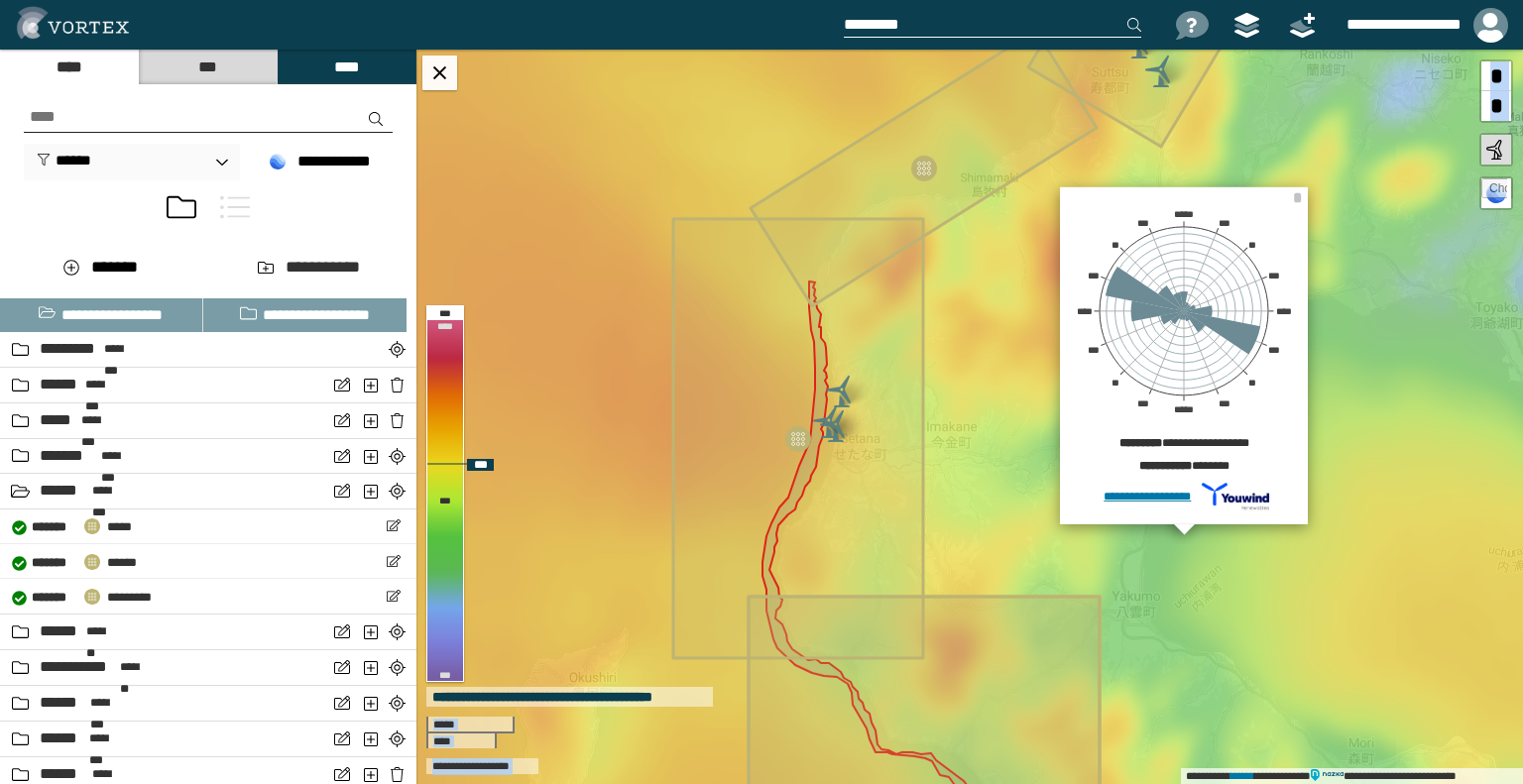 click 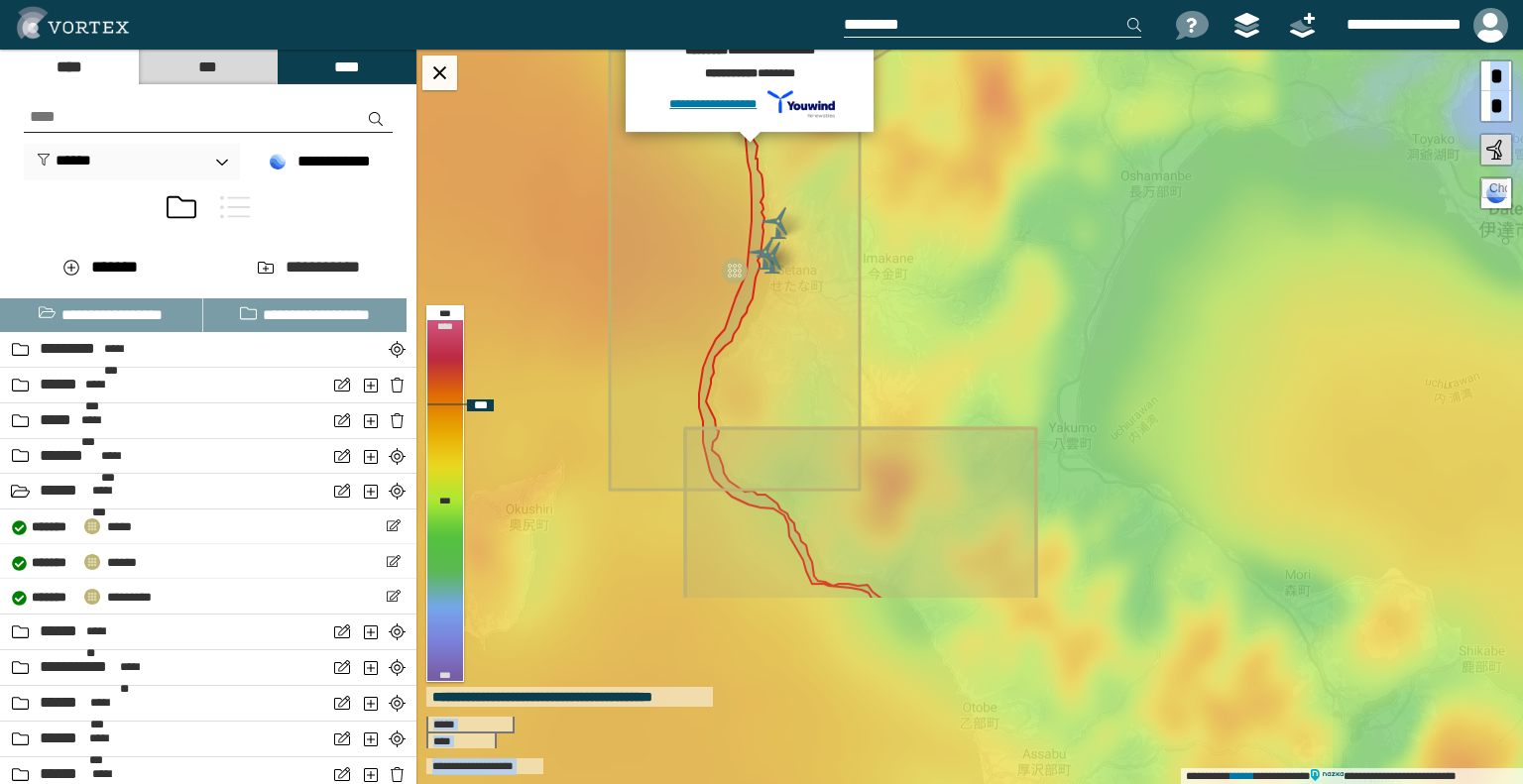 drag, startPoint x: 722, startPoint y: 481, endPoint x: 690, endPoint y: 215, distance: 267.9179 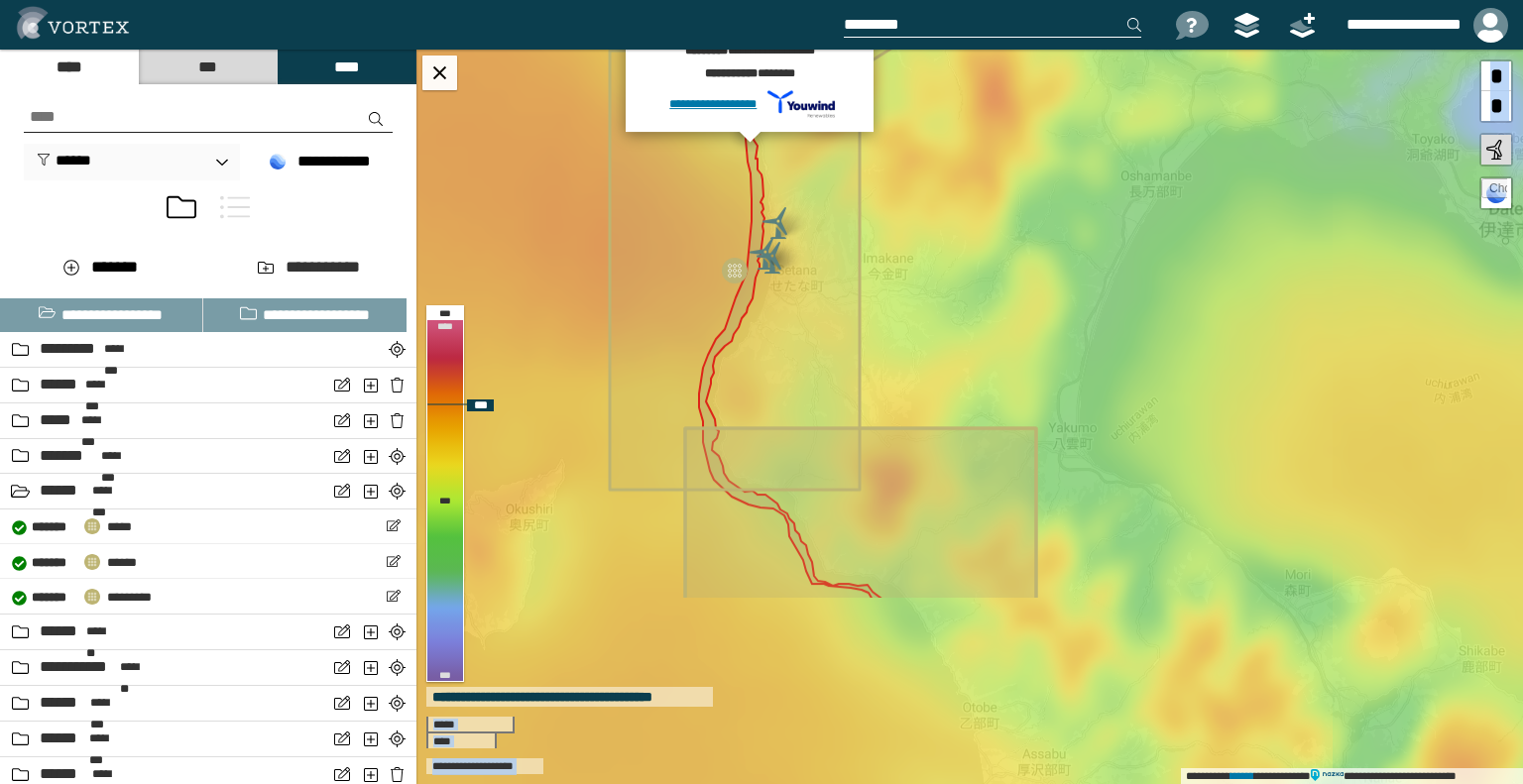 click 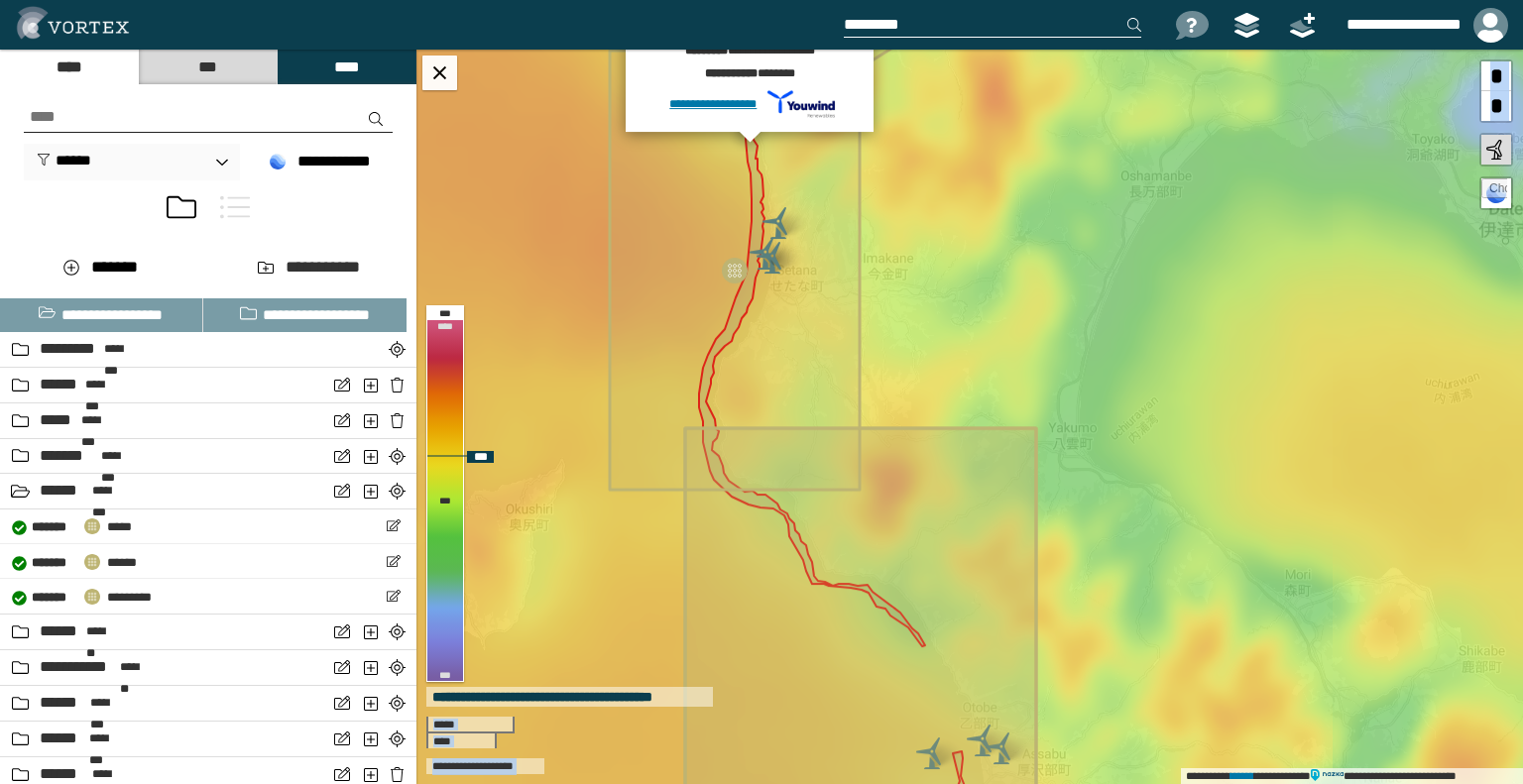 click 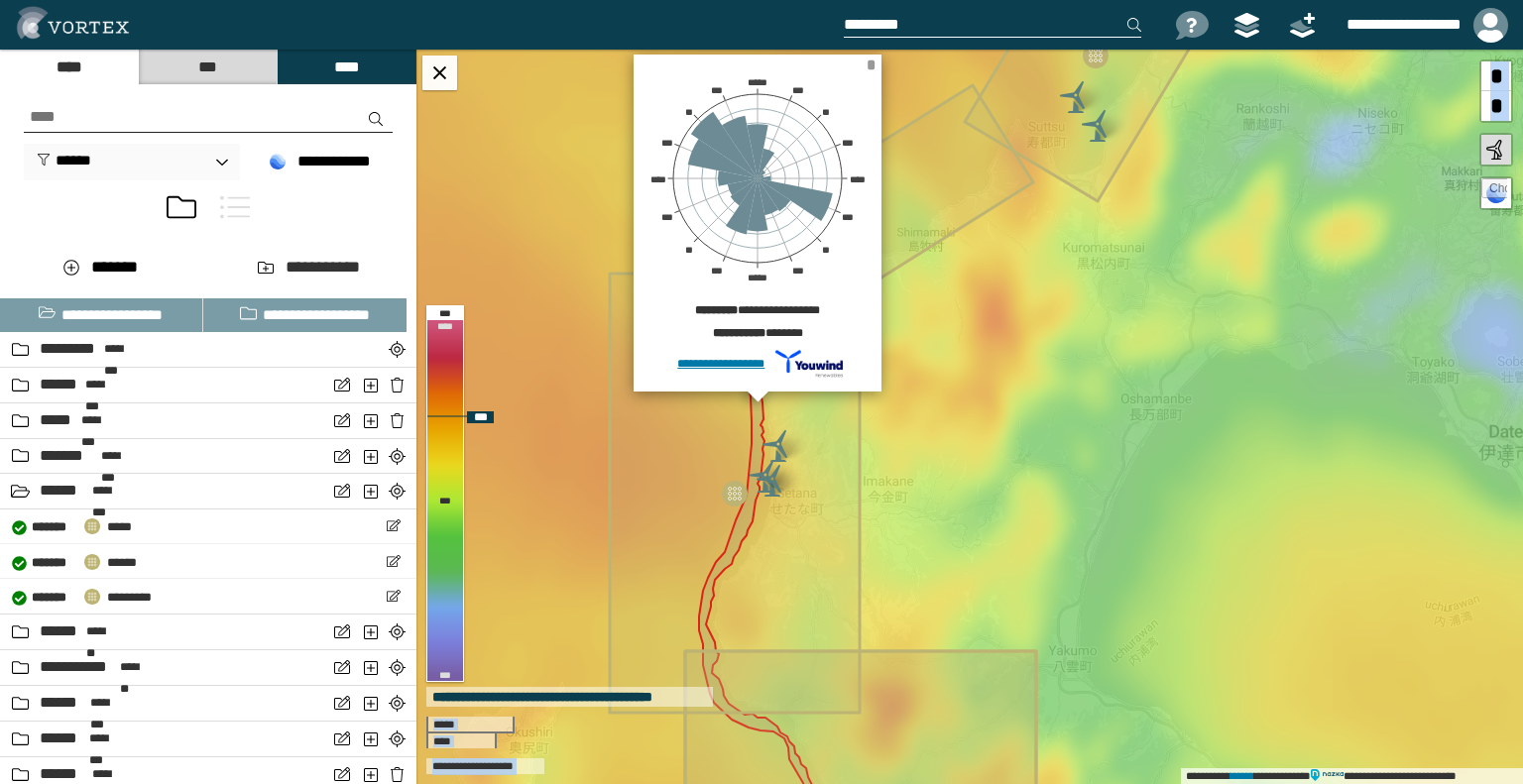 click on "*" at bounding box center [871, 64] 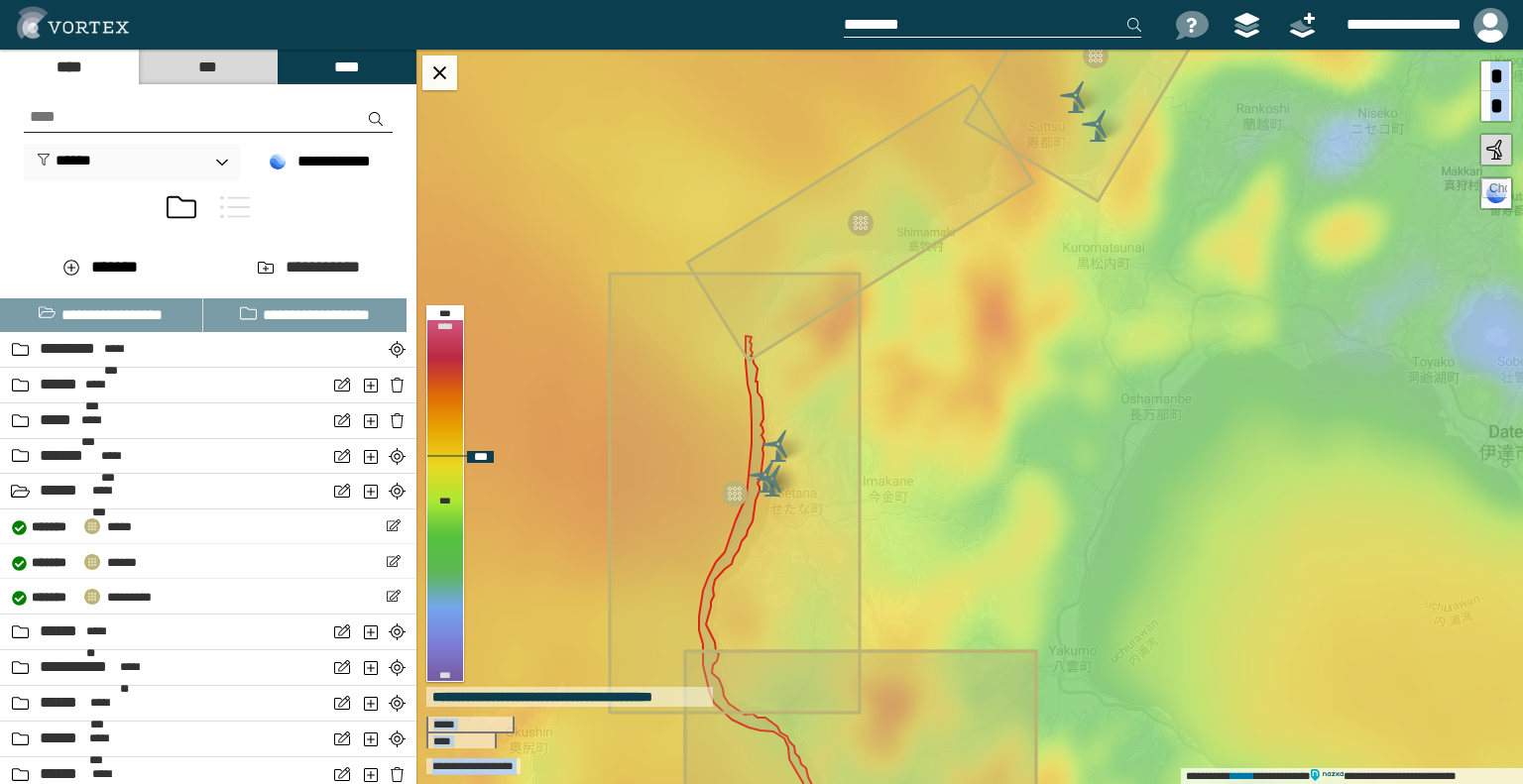 click 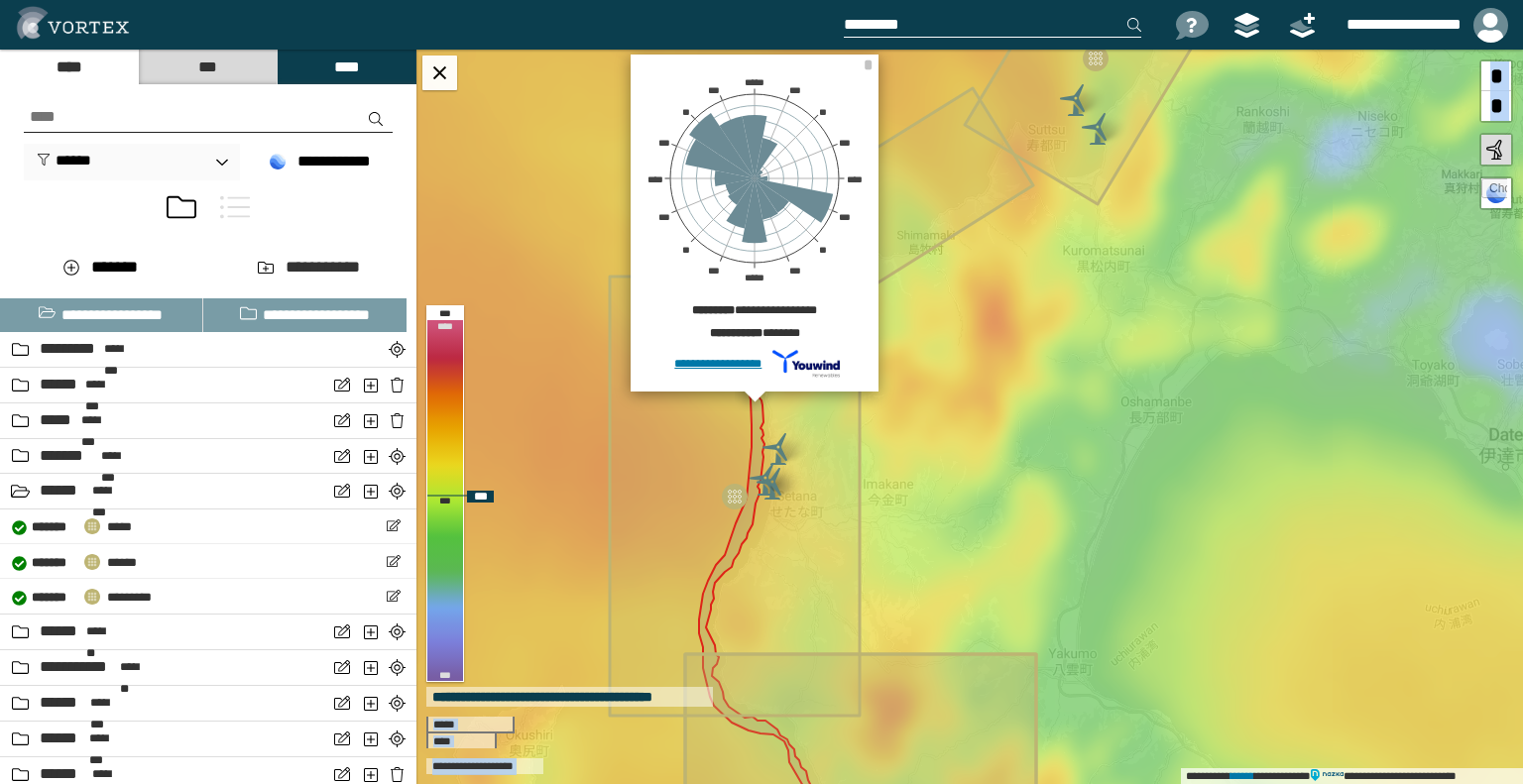 drag, startPoint x: 881, startPoint y: 526, endPoint x: 880, endPoint y: 367, distance: 159.00314 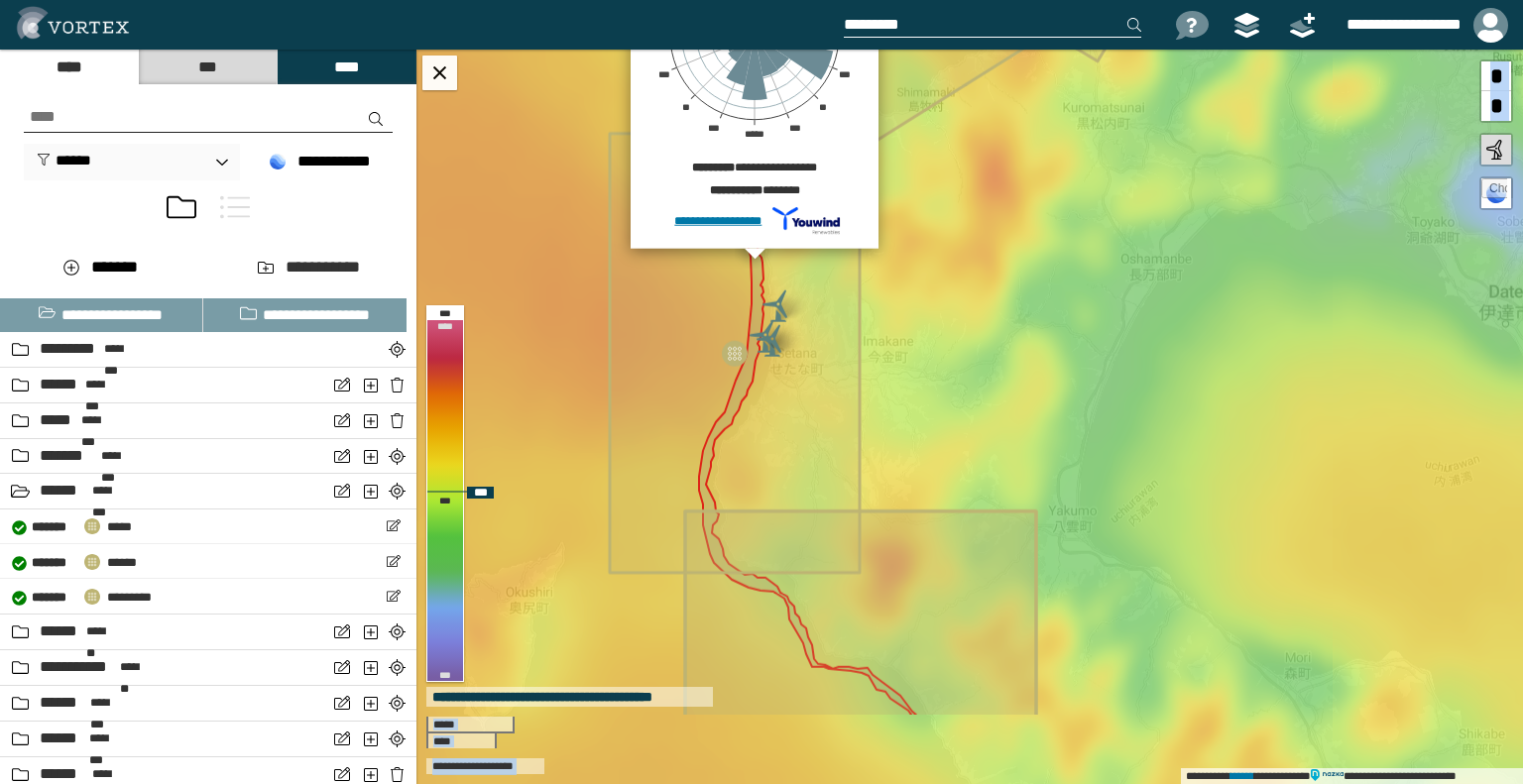 click on "**********" at bounding box center (970, 416) 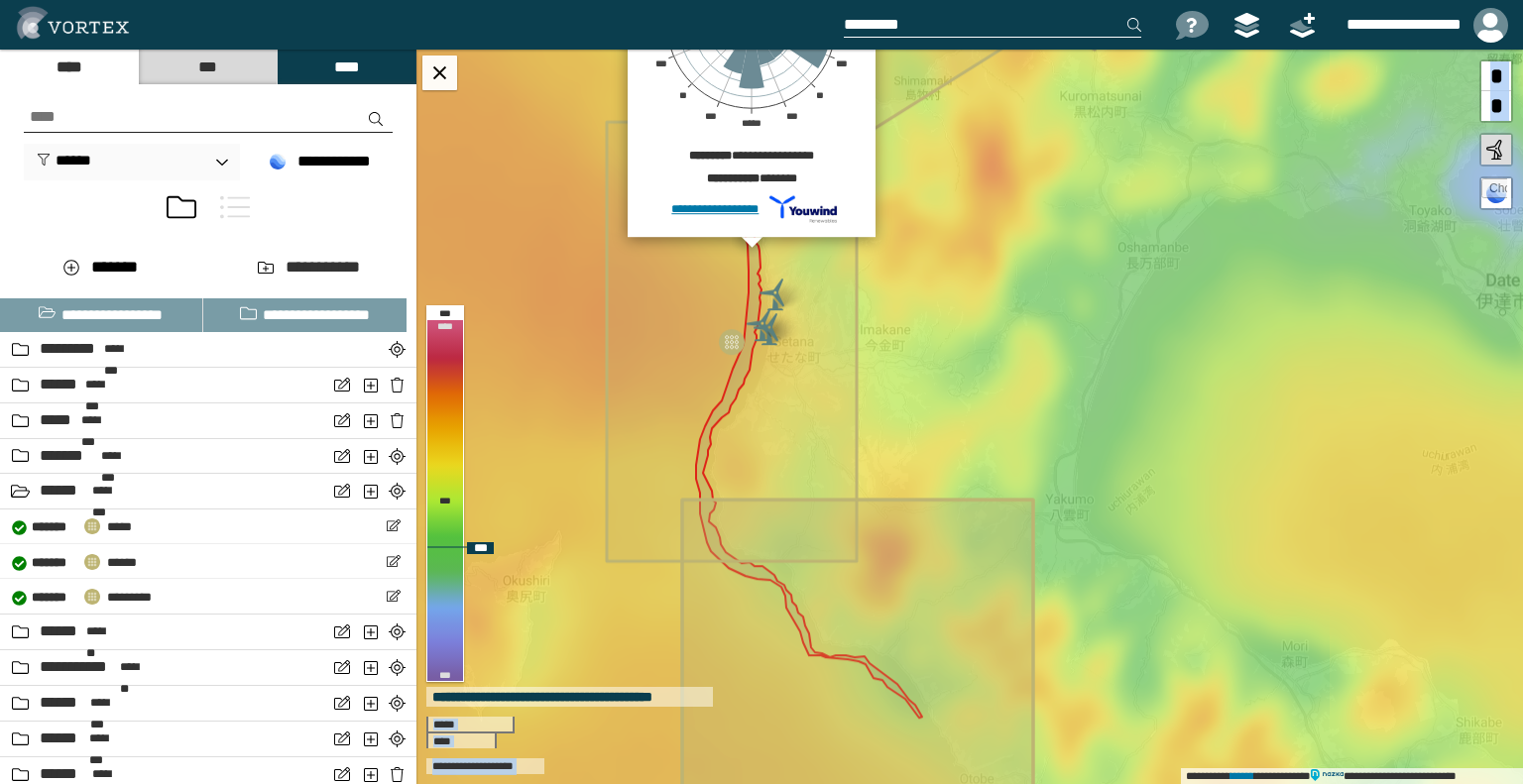 click on "*" at bounding box center [1496, 106] 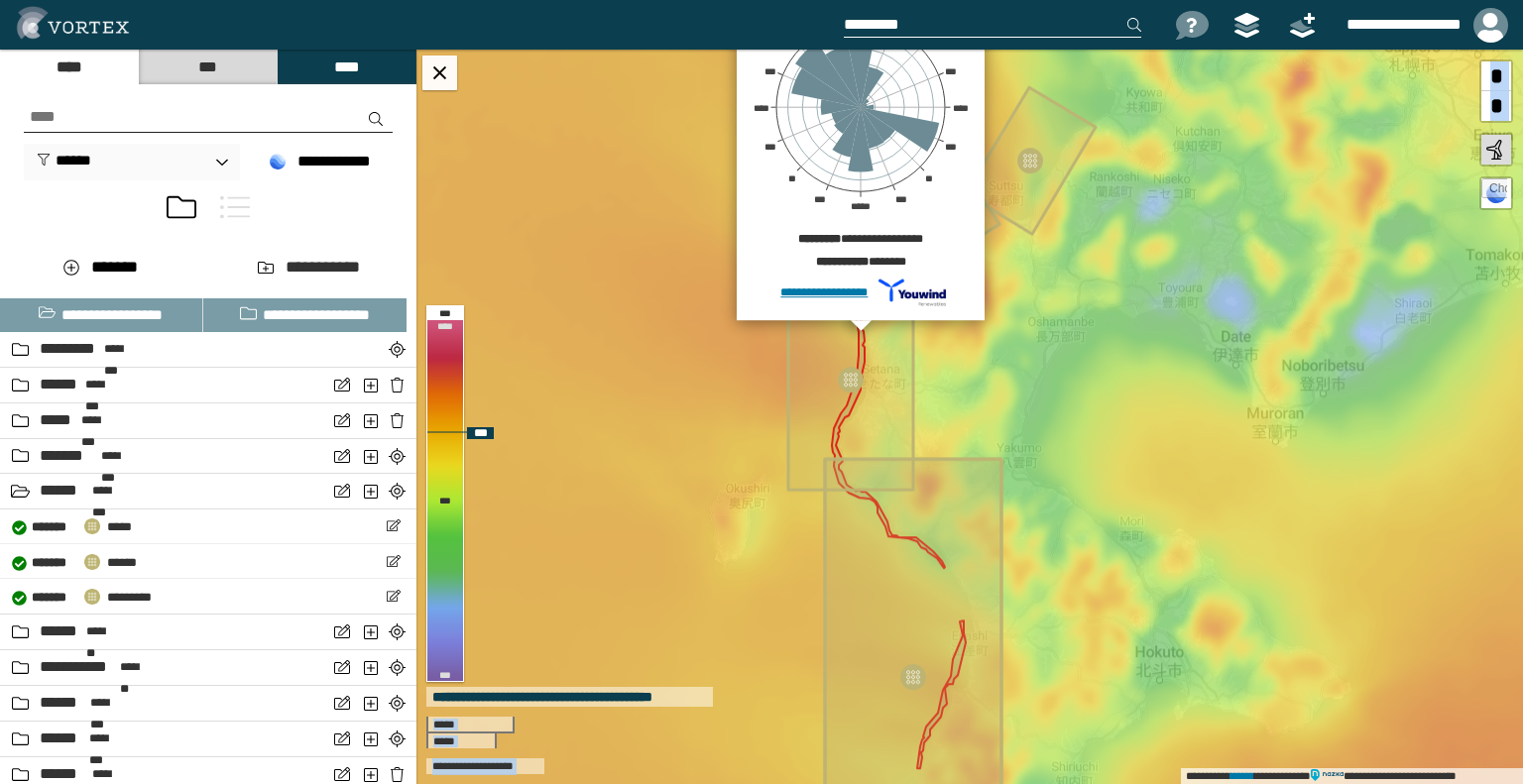 click 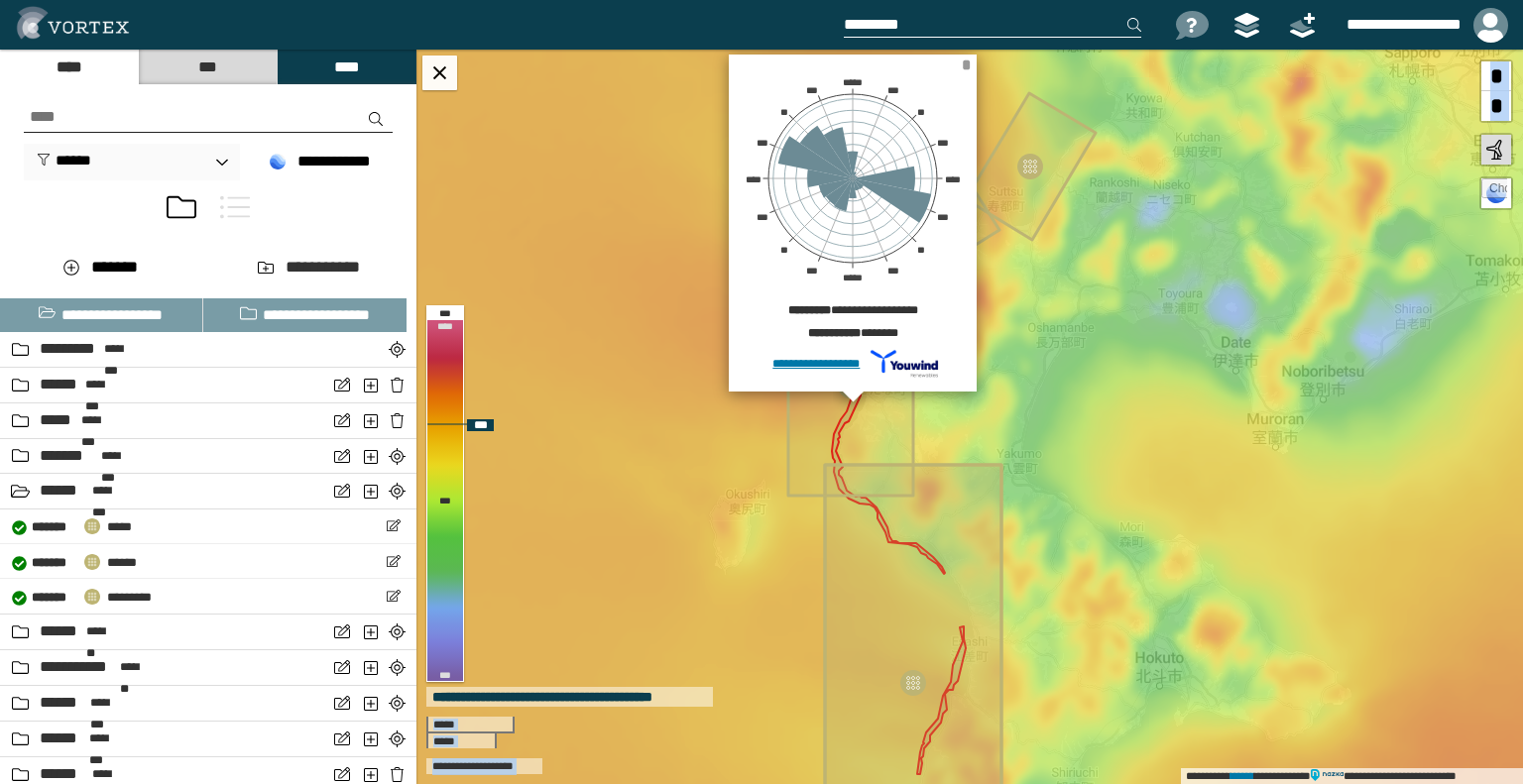 click on "*" at bounding box center [966, 64] 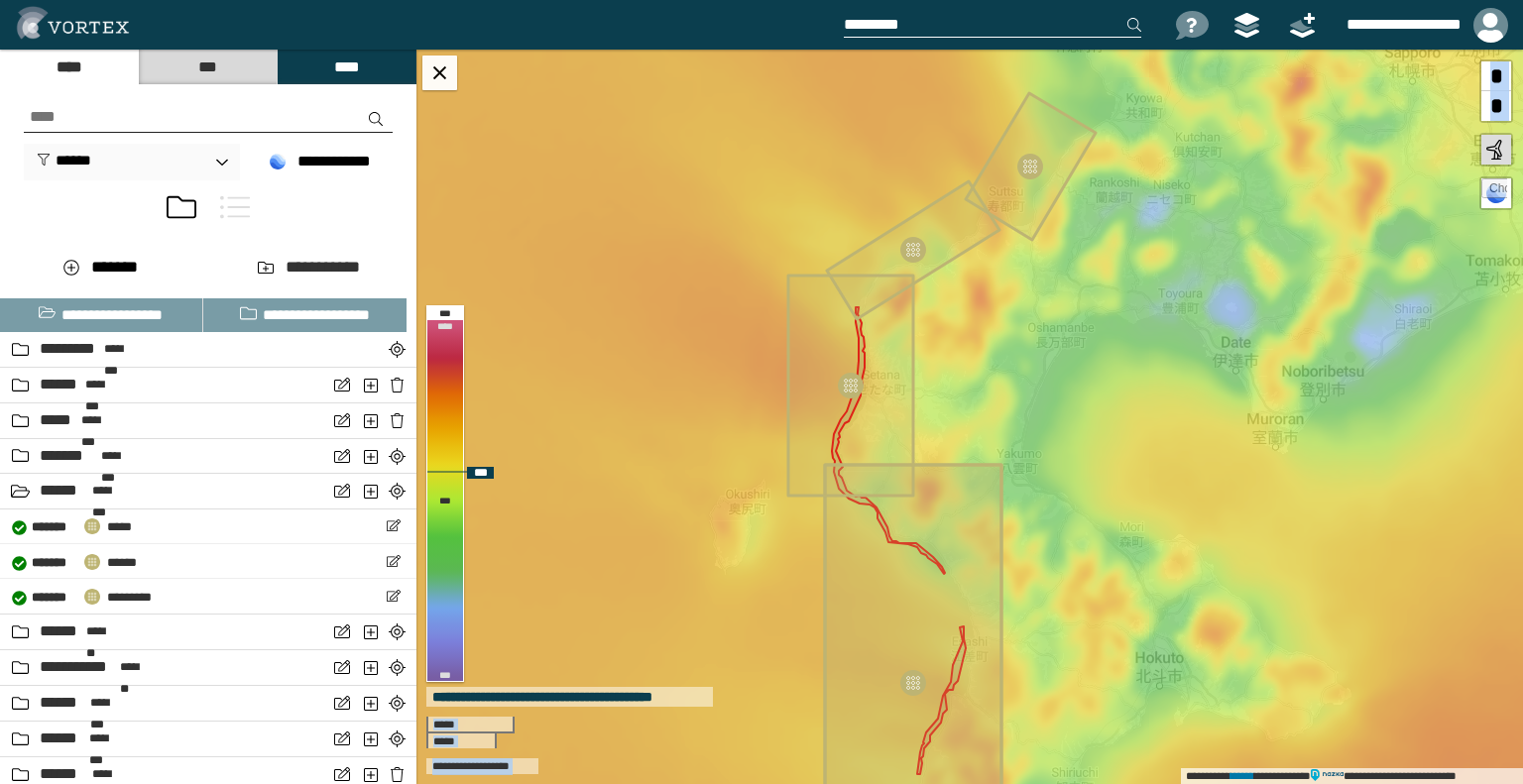 click on "*" at bounding box center [1496, 76] 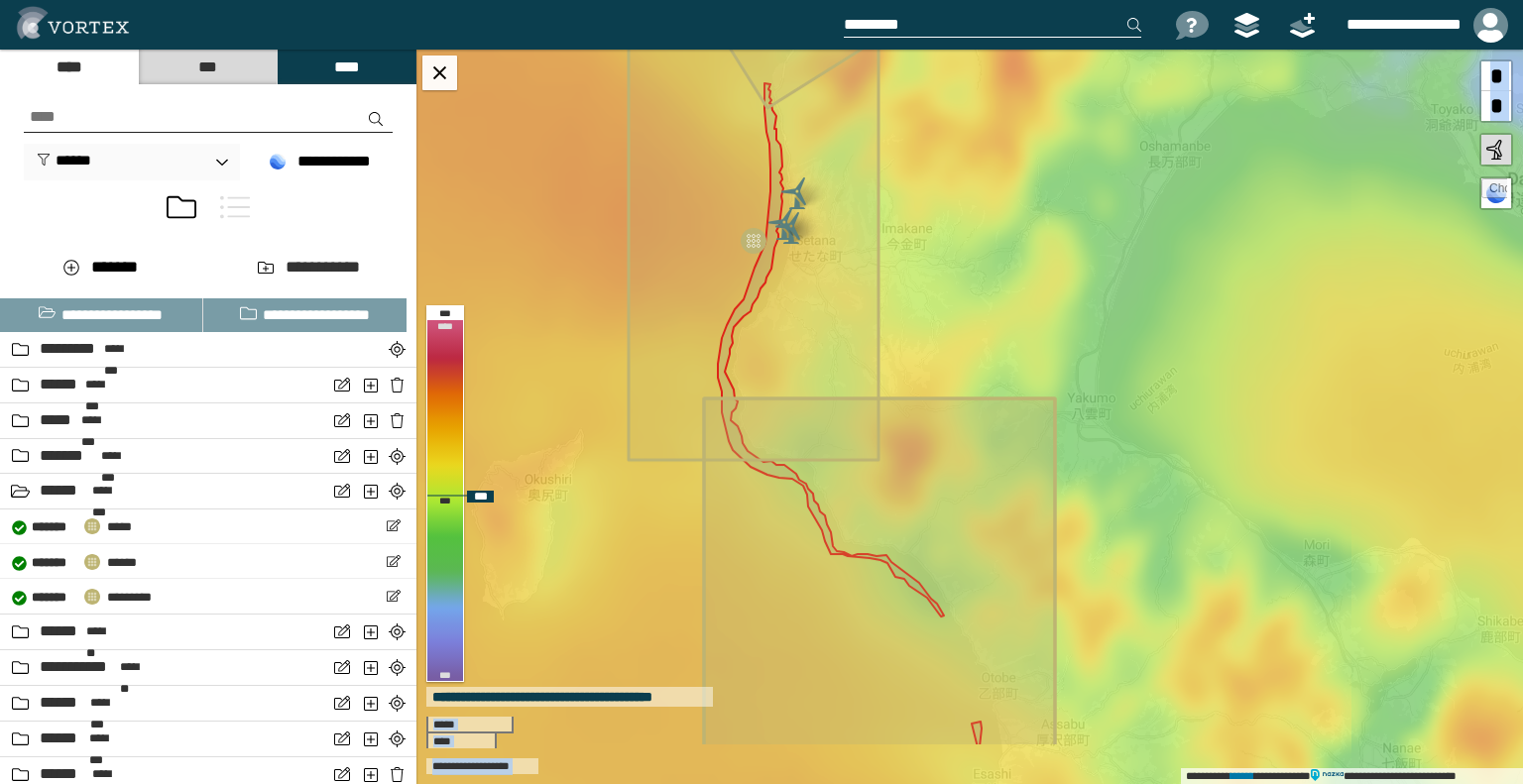 drag, startPoint x: 906, startPoint y: 396, endPoint x: 928, endPoint y: 292, distance: 106.30146 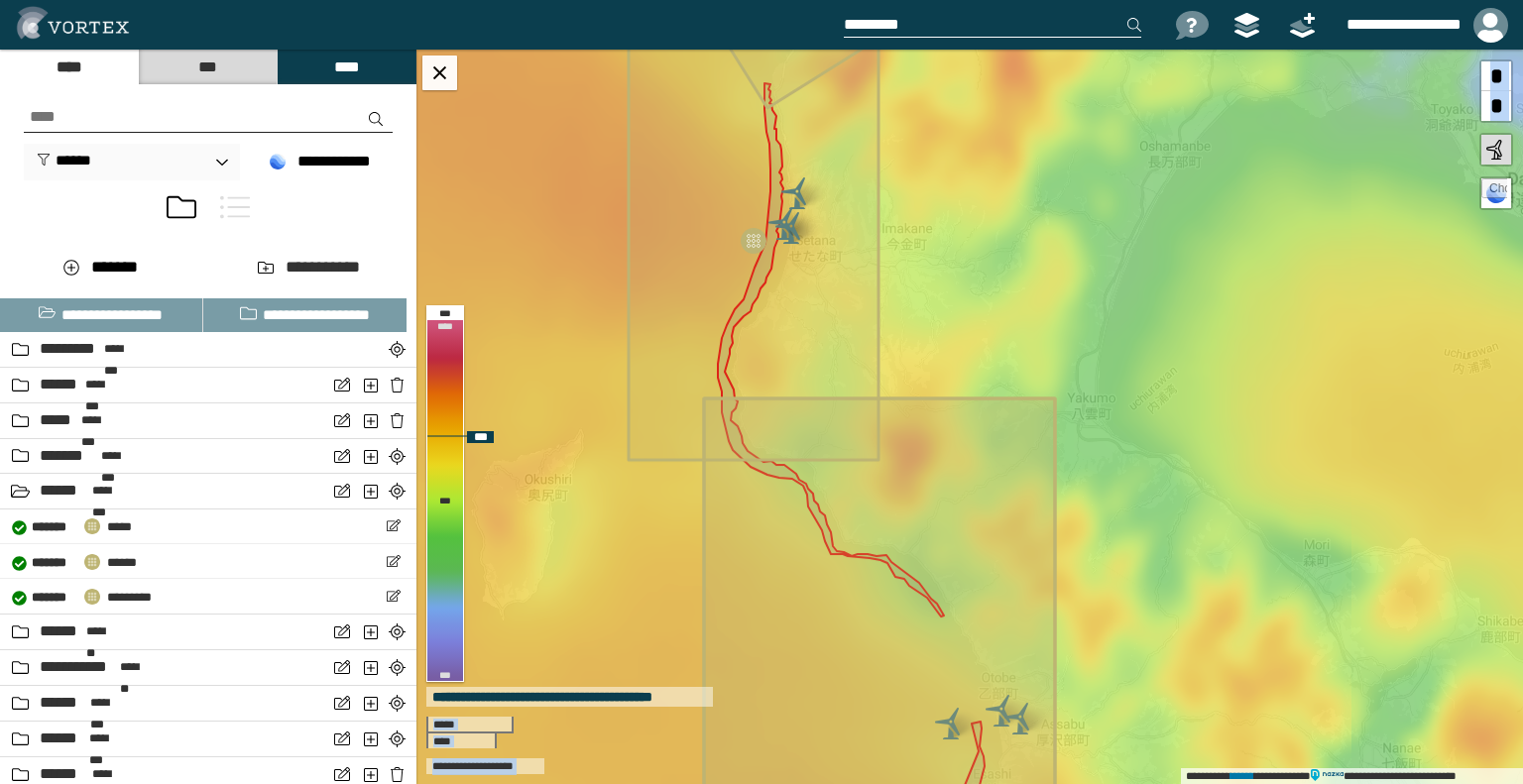 click 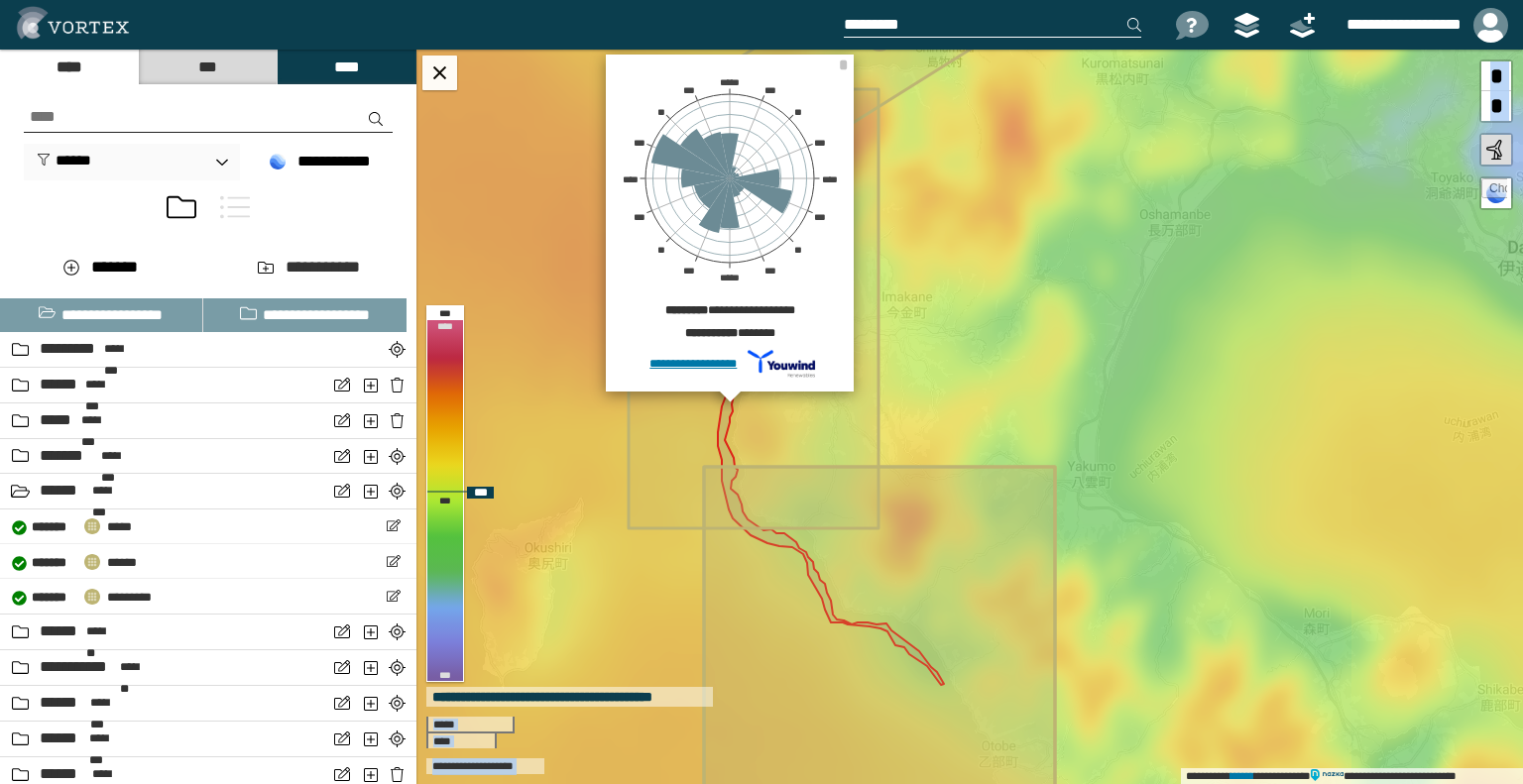 click 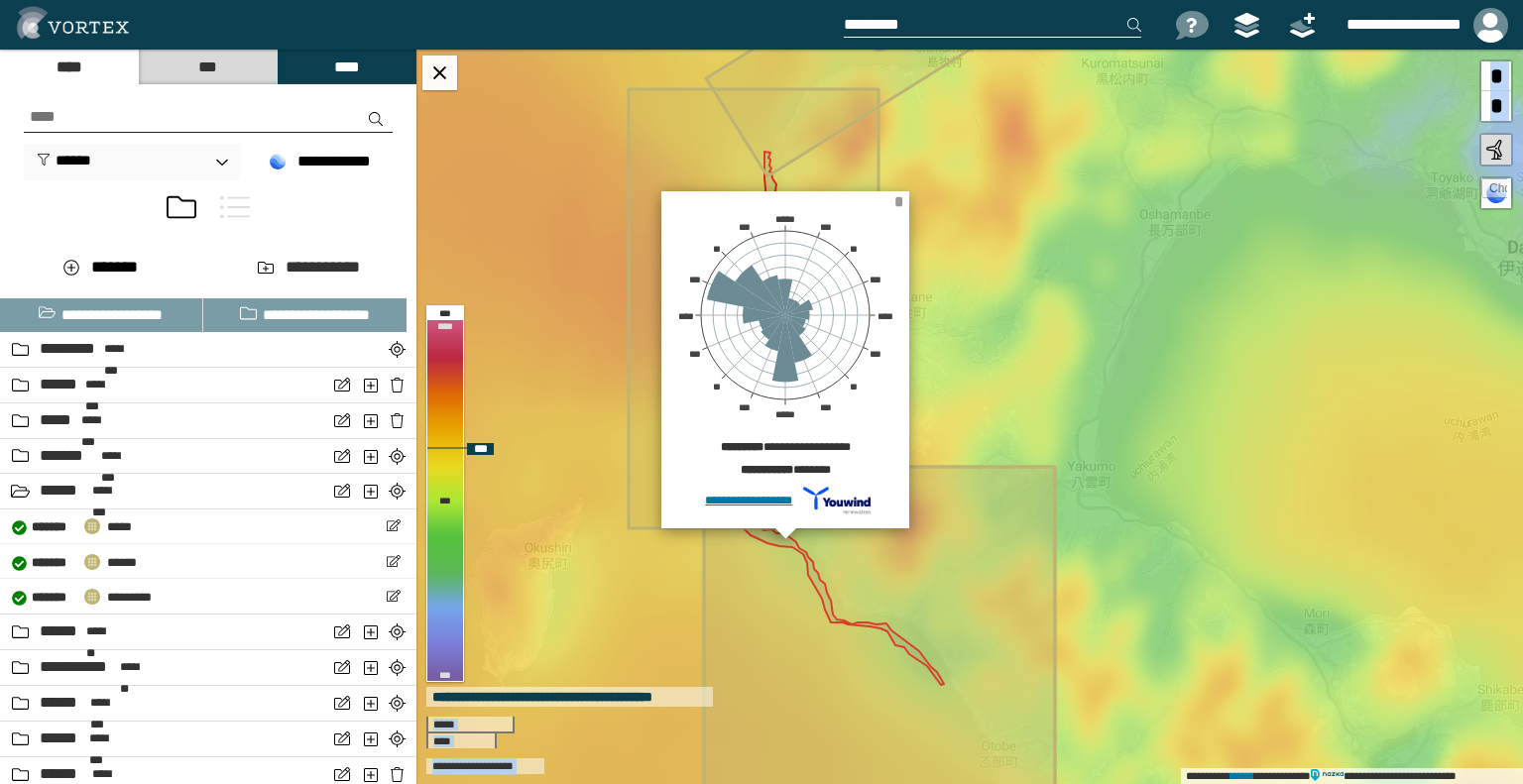 click on "*" at bounding box center [898, 201] 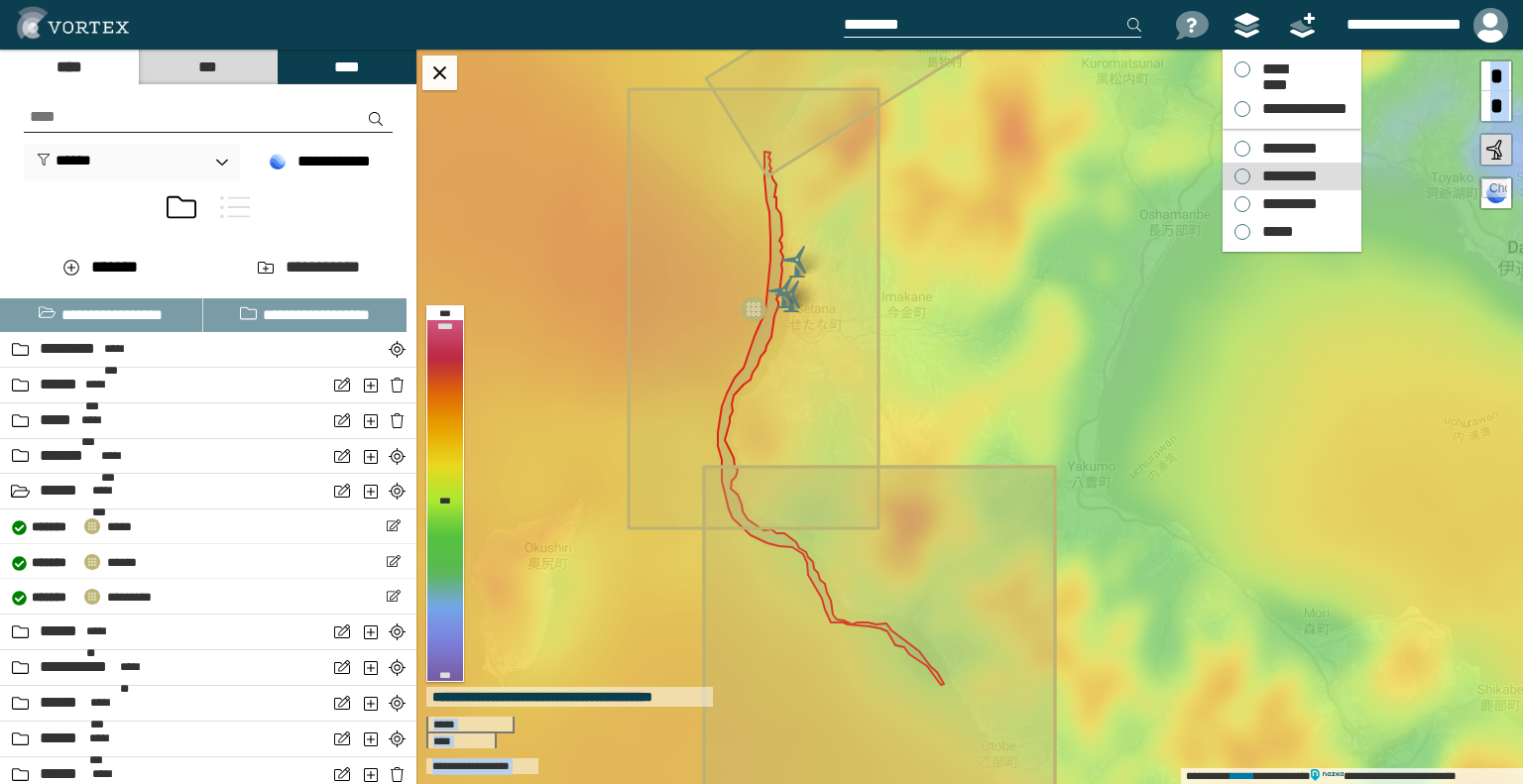 click on "*********" at bounding box center (1285, 176) 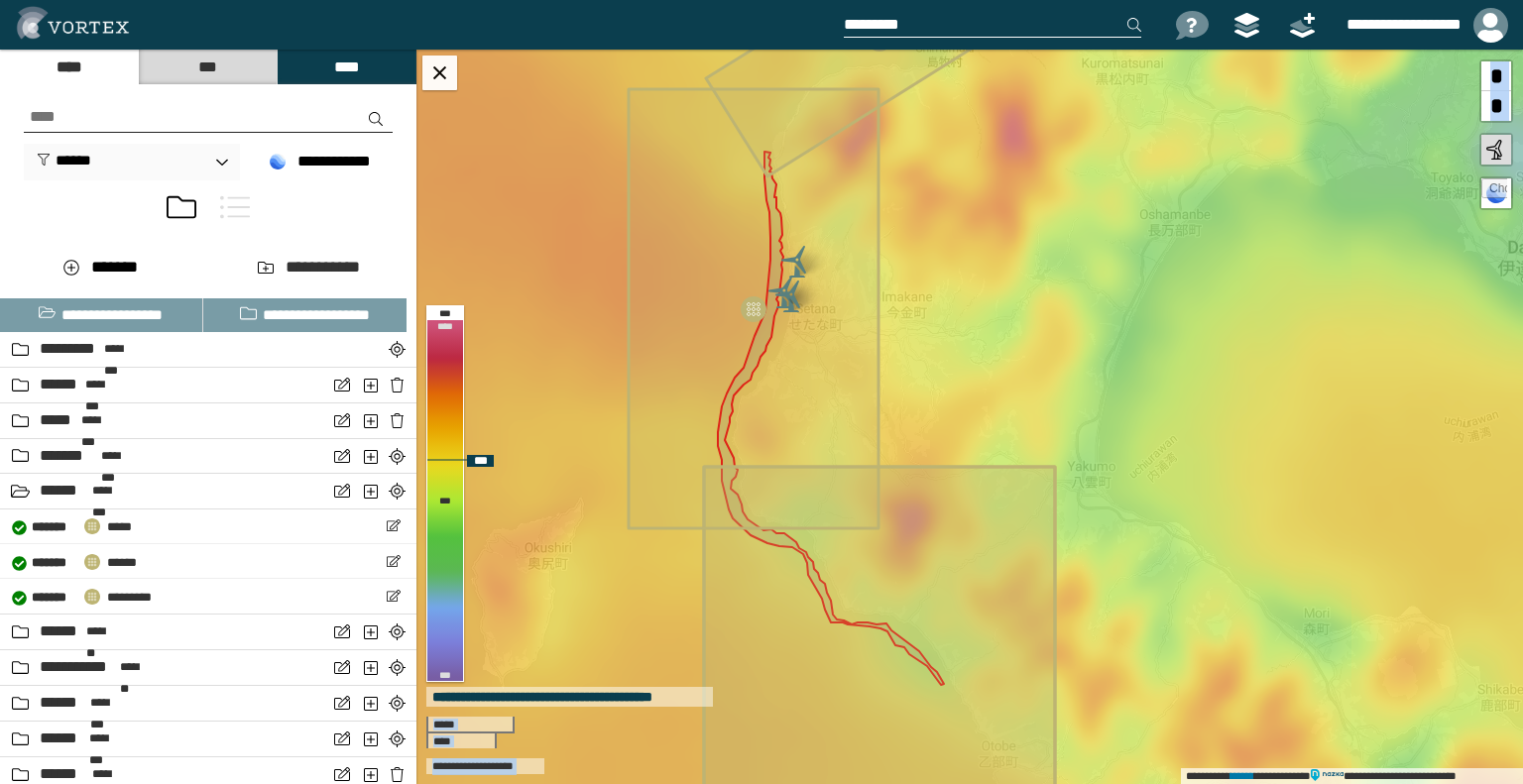 click 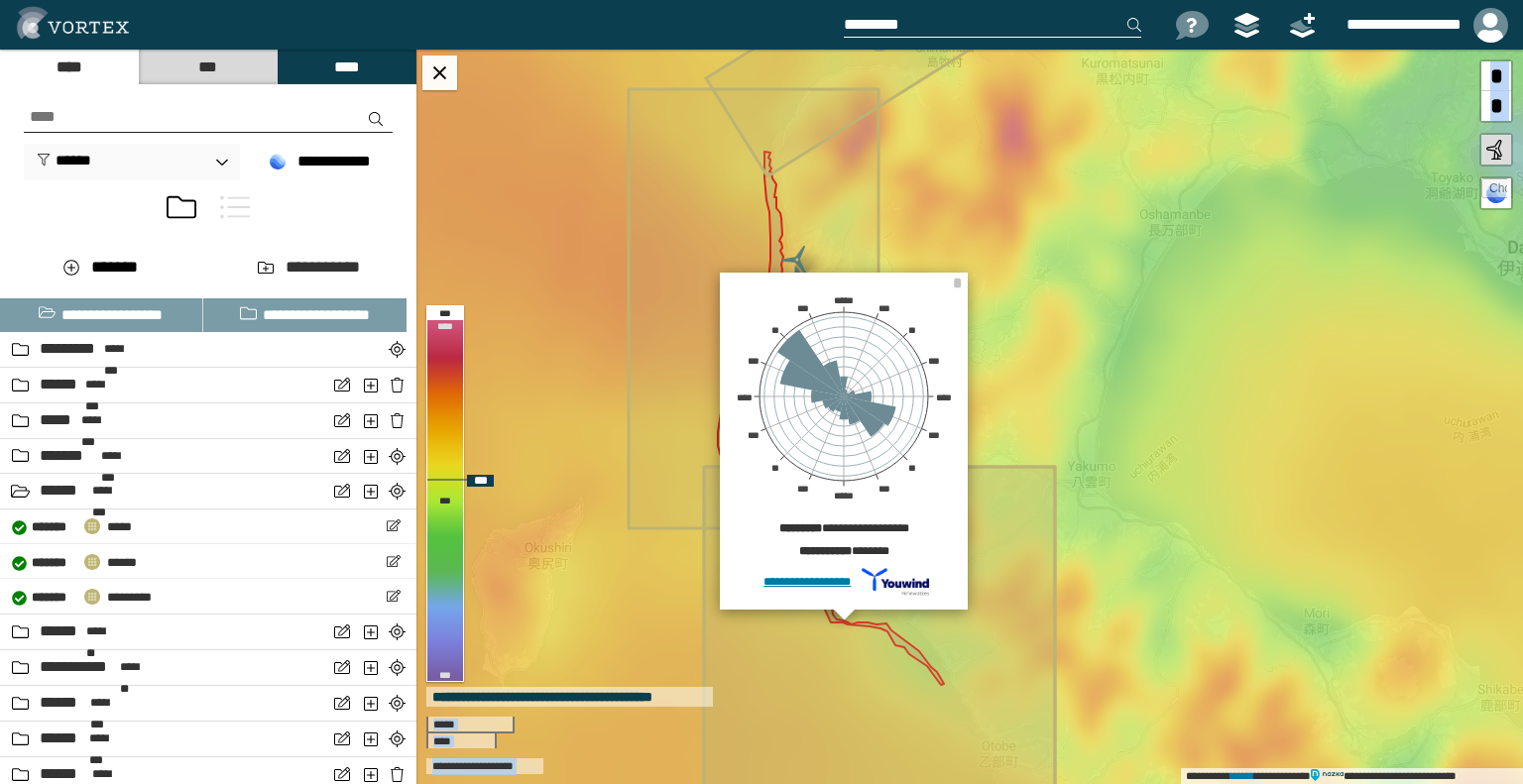 click 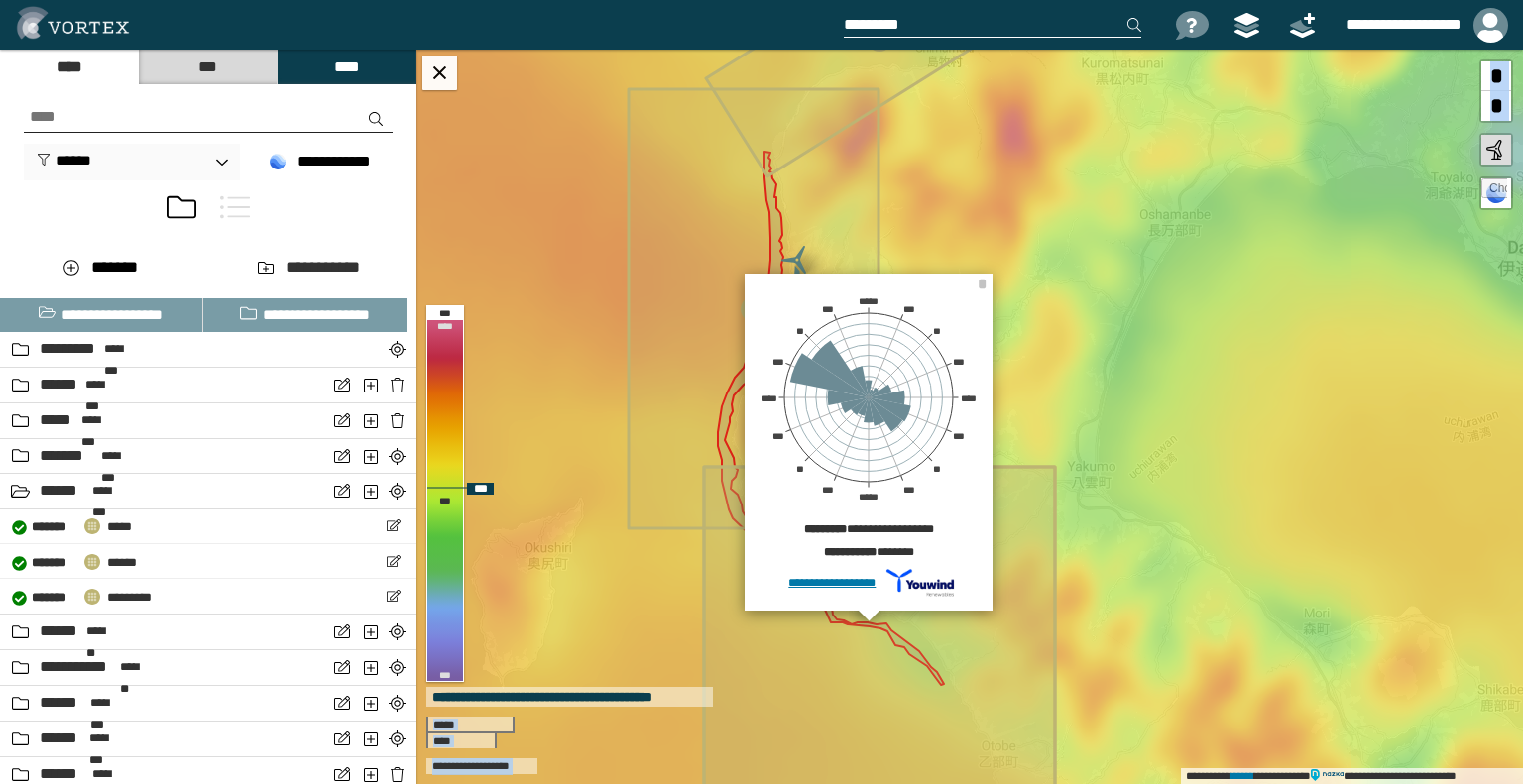click 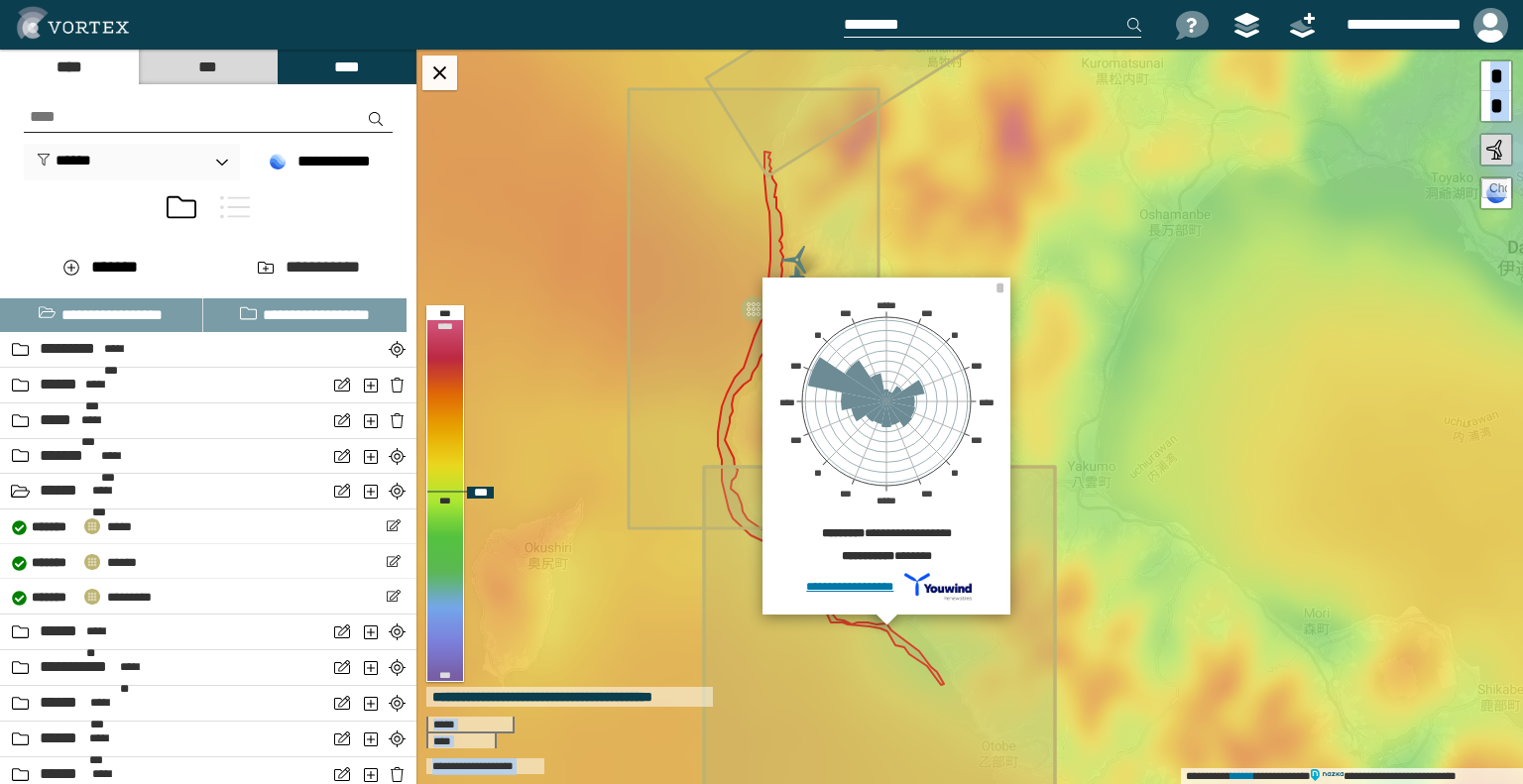 click 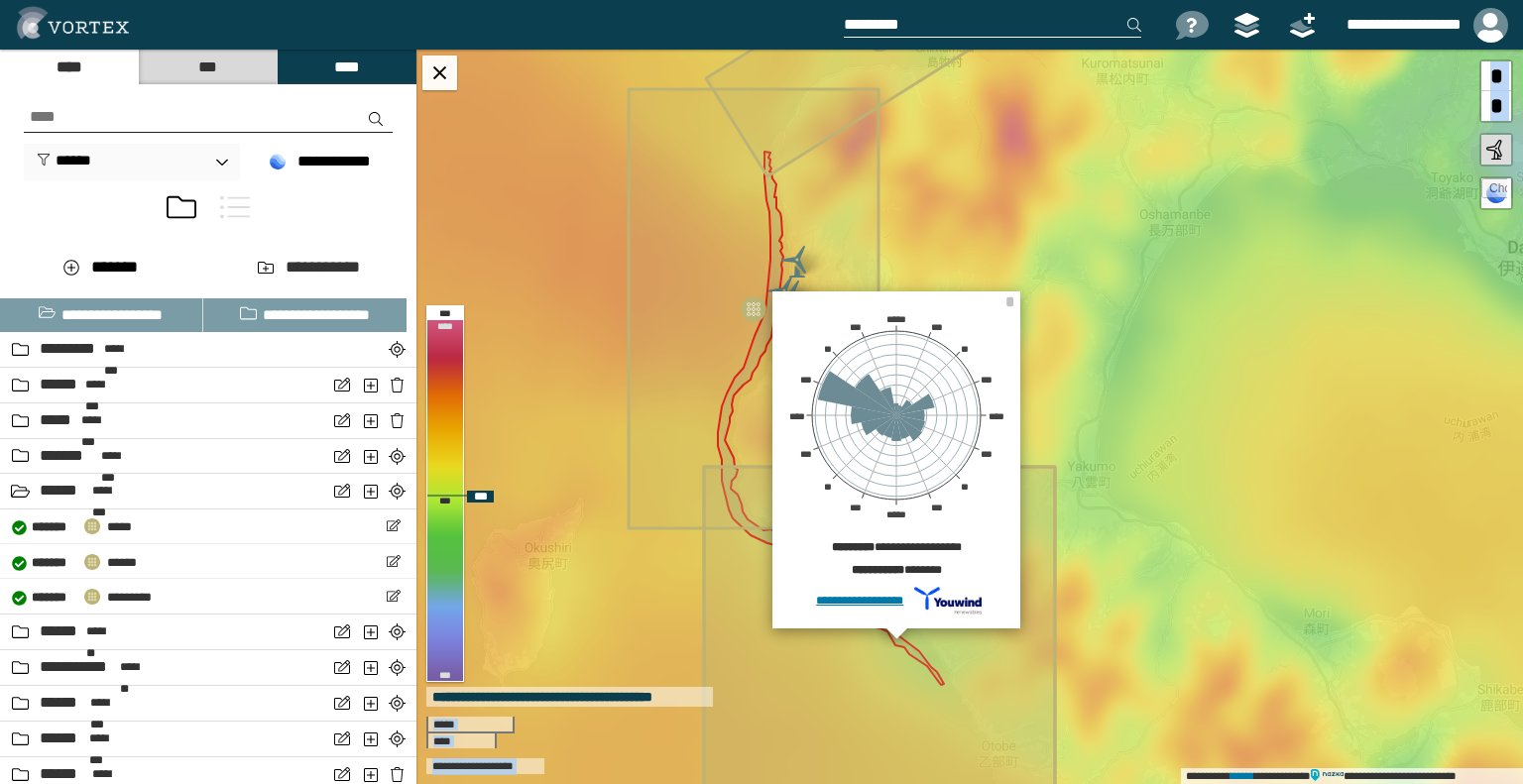 click 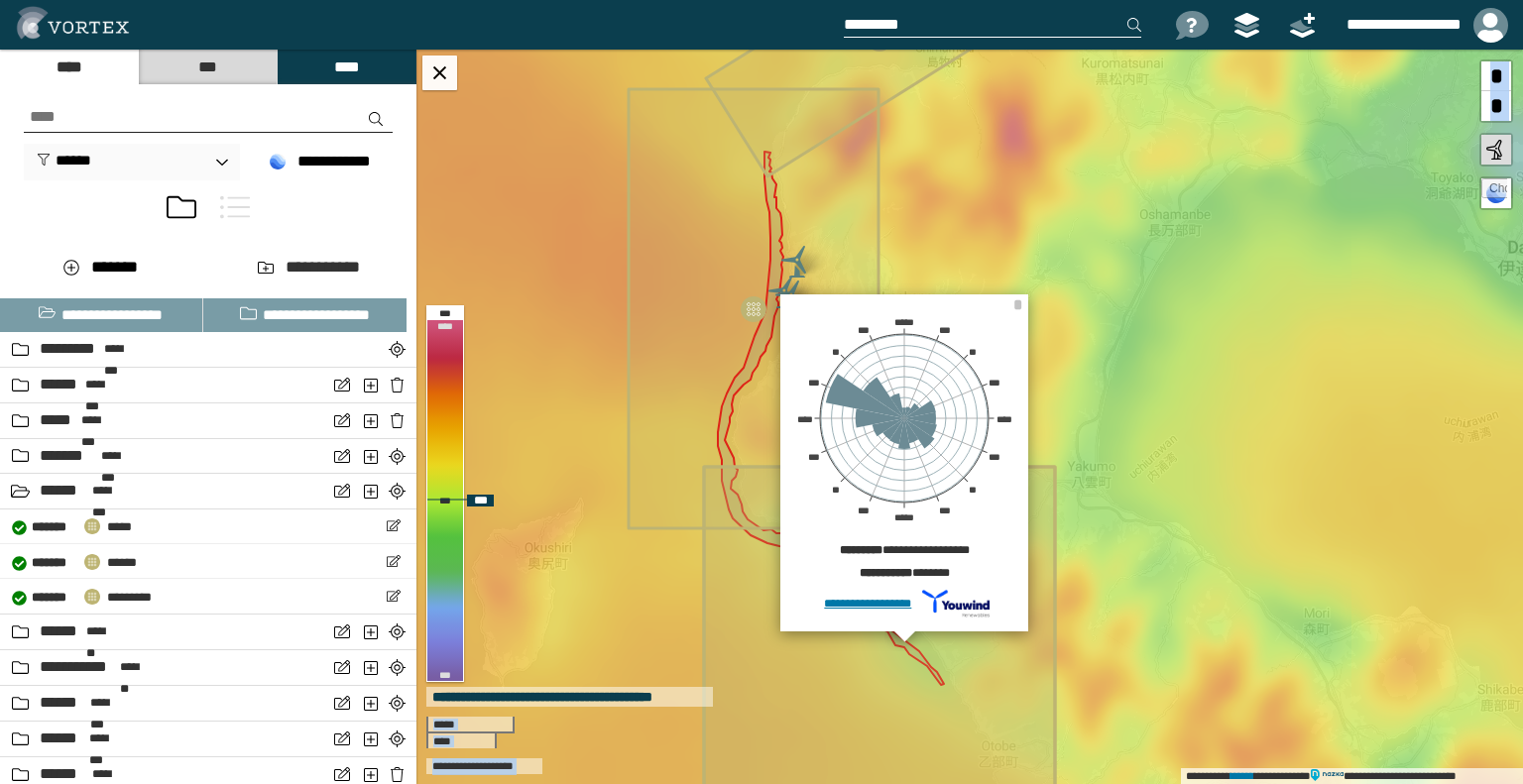 click 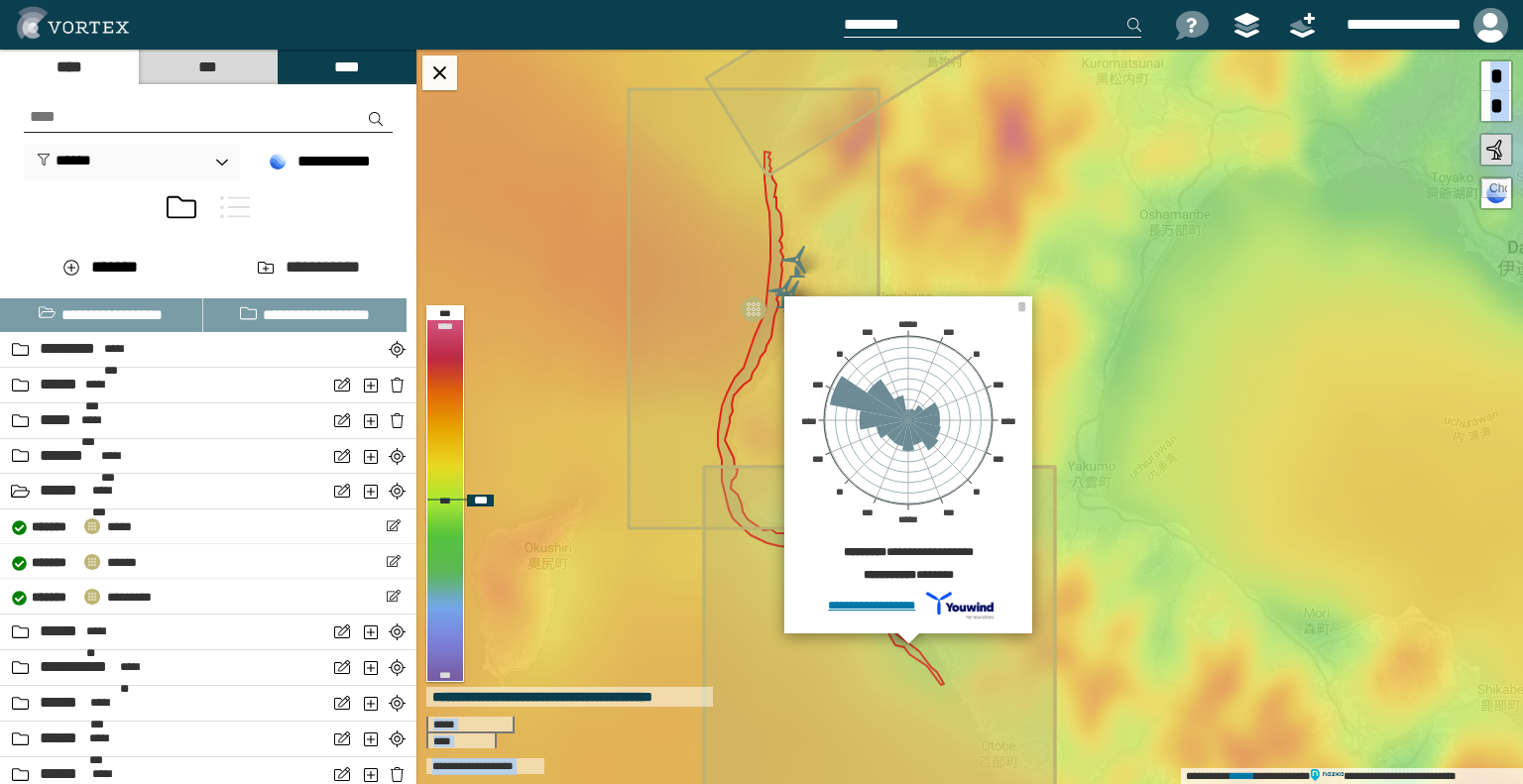 click 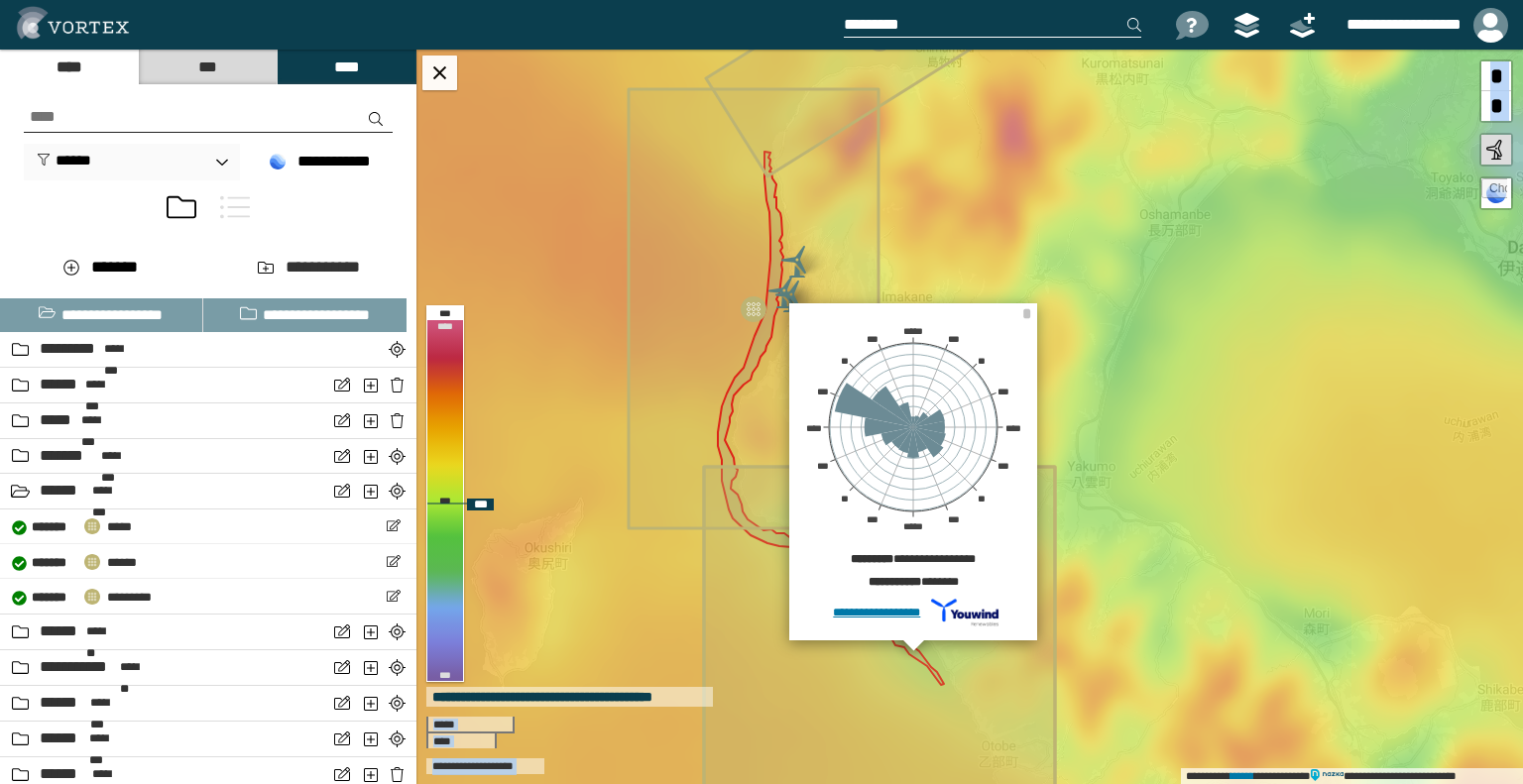 click 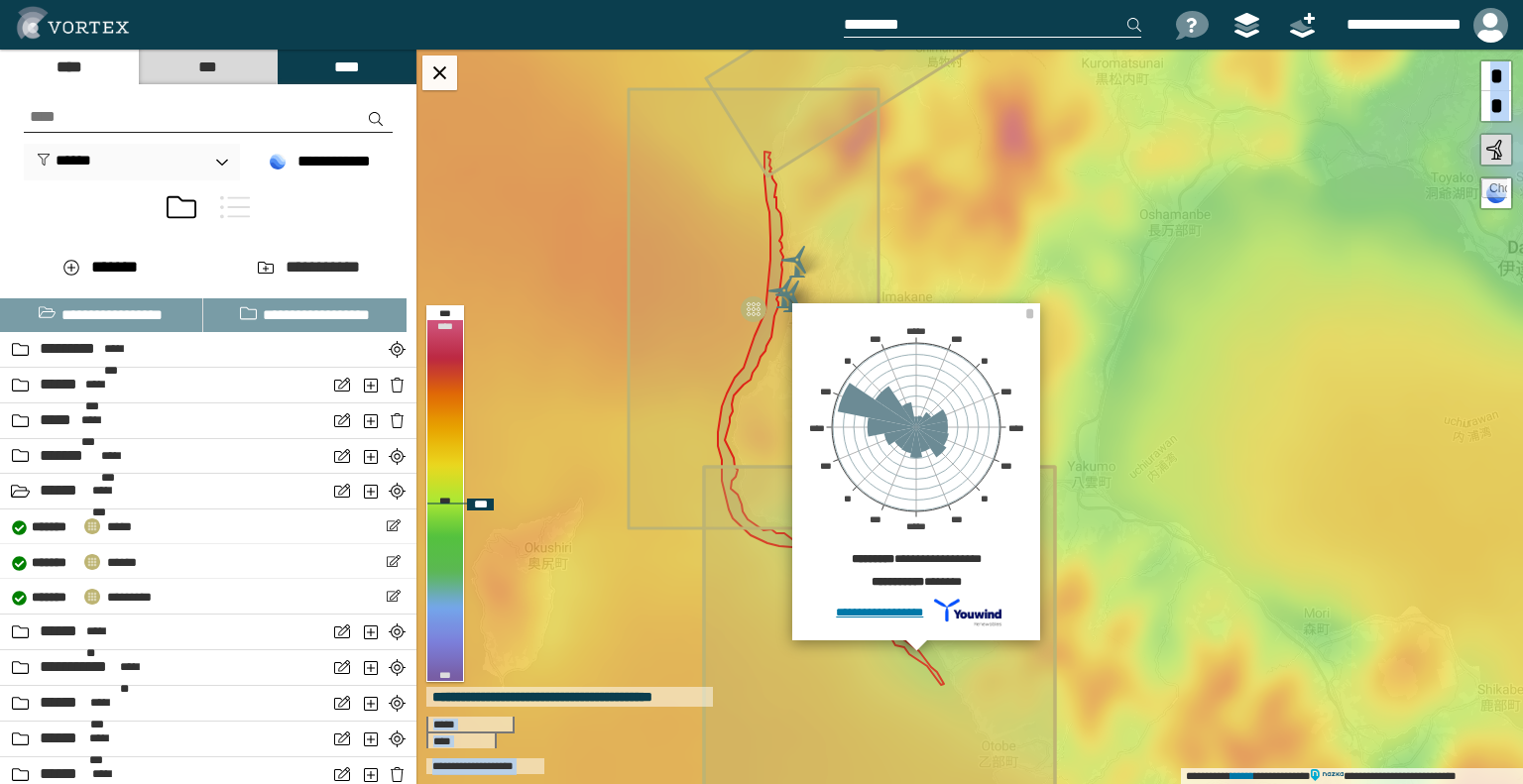 click 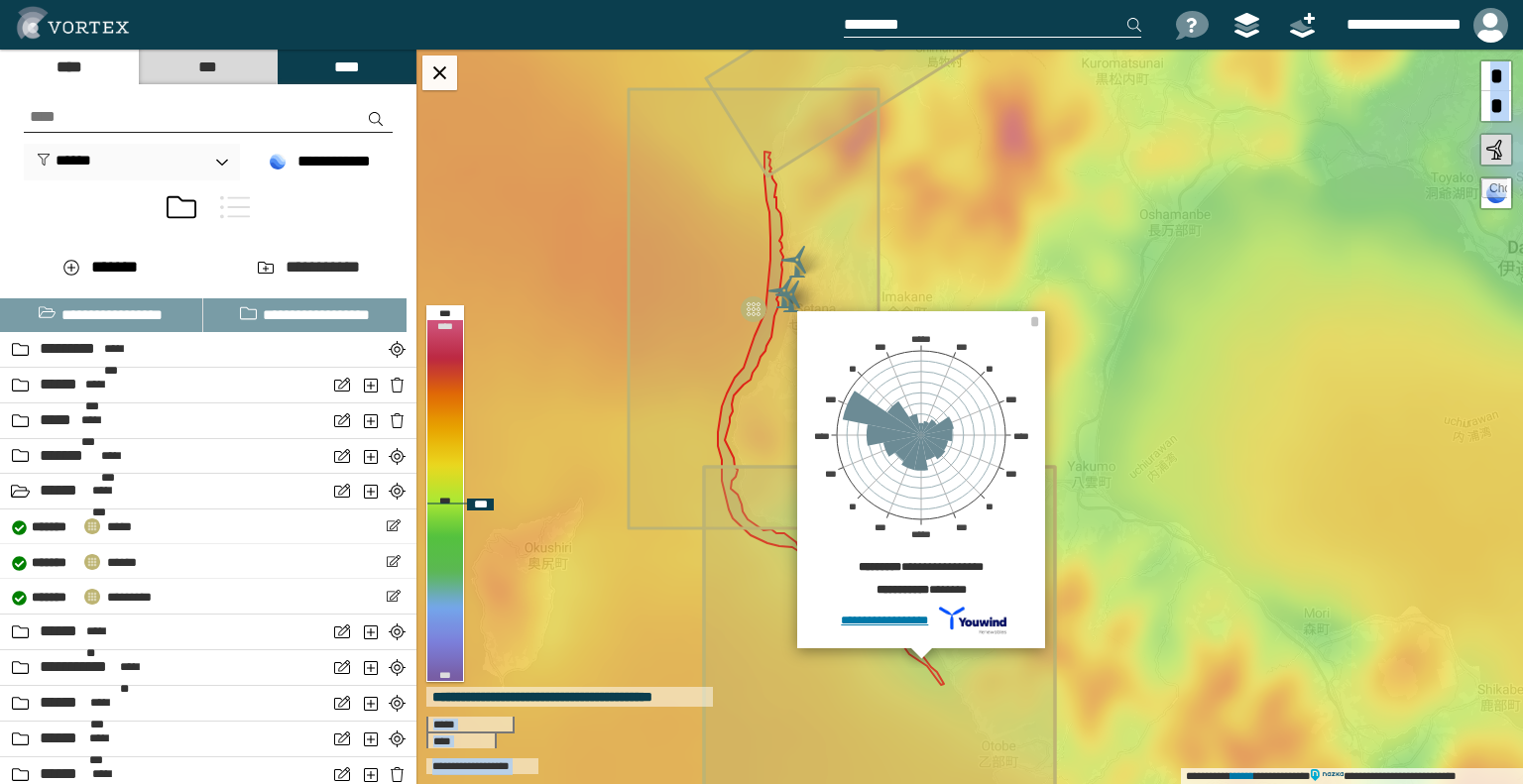click 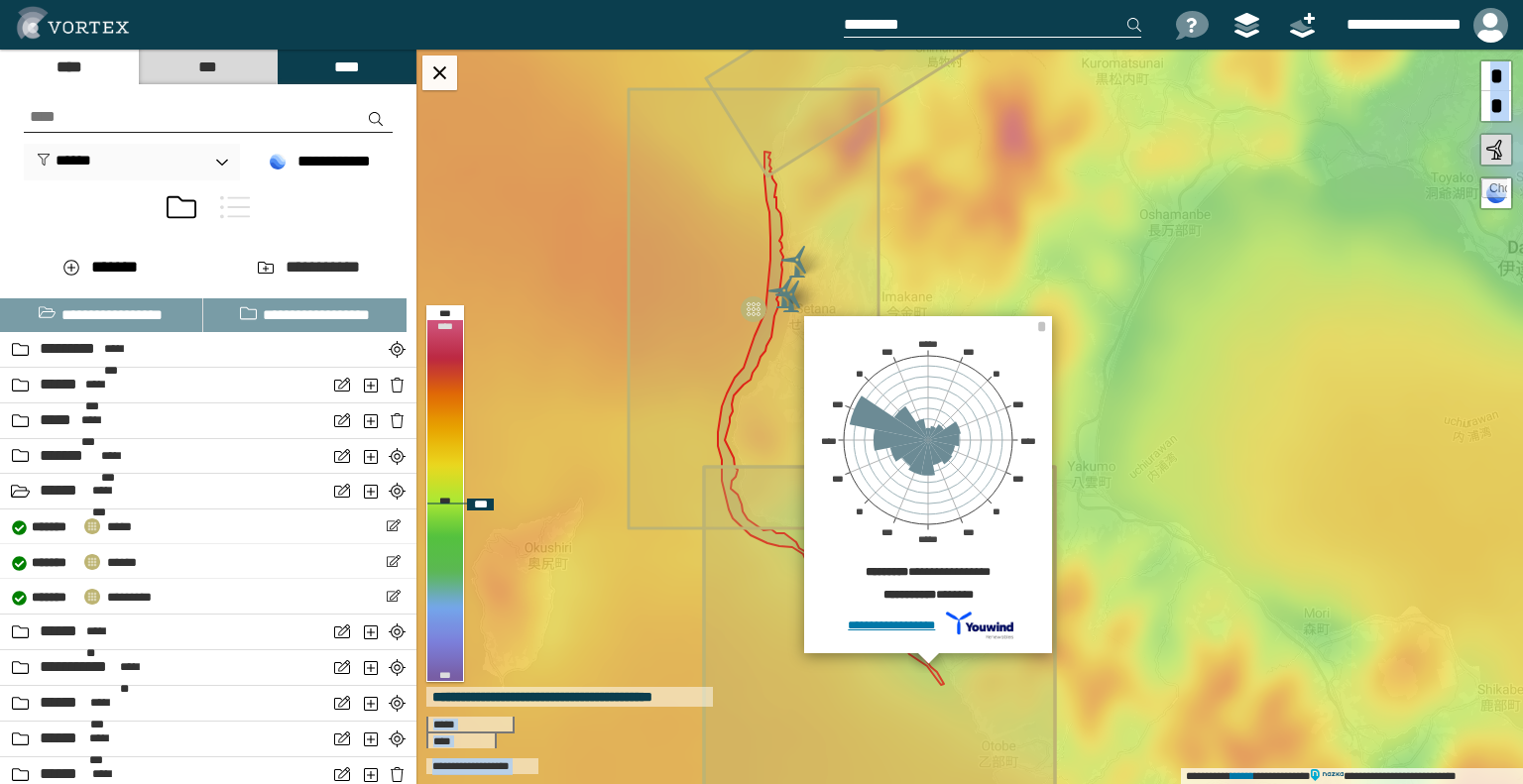 click 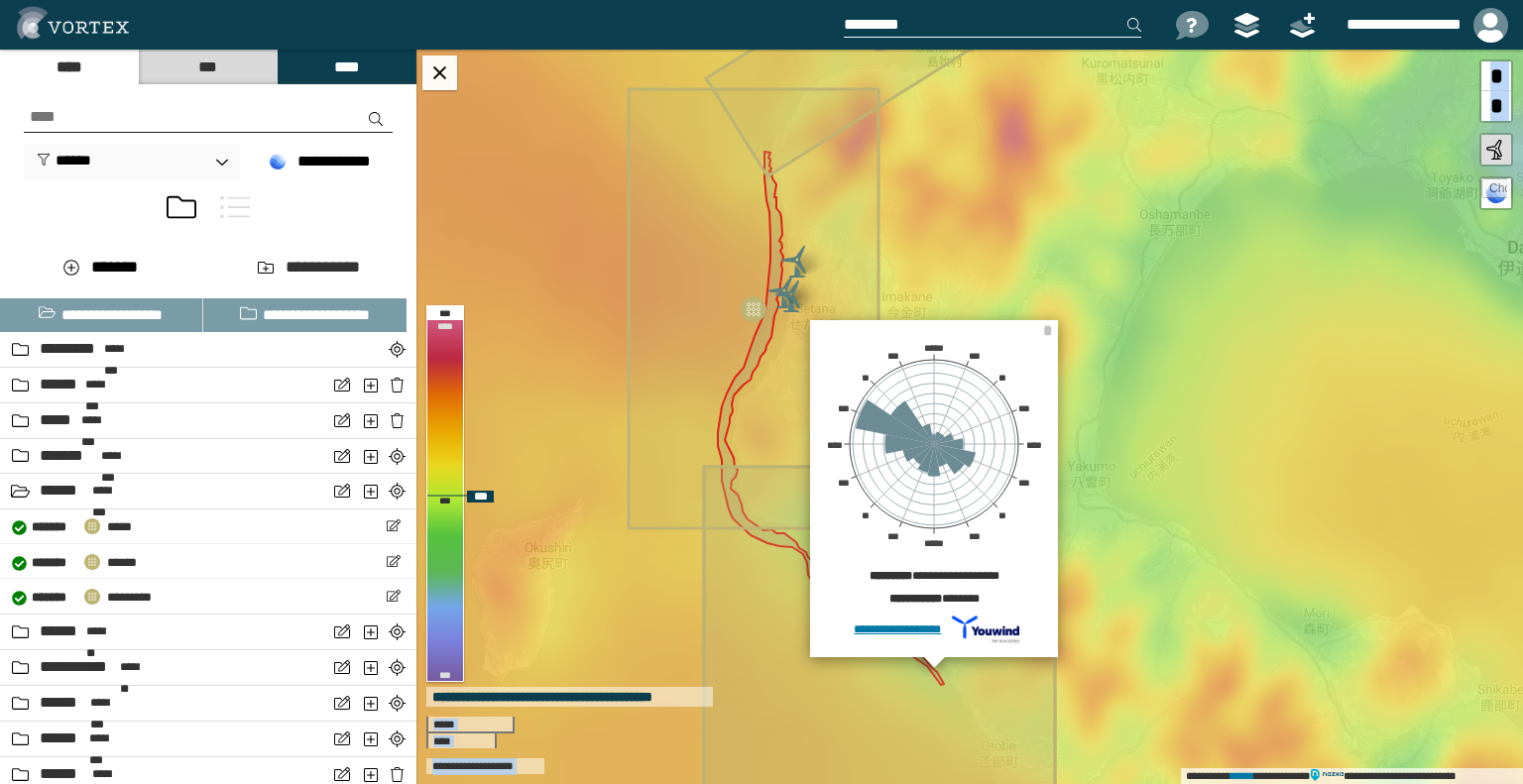 click 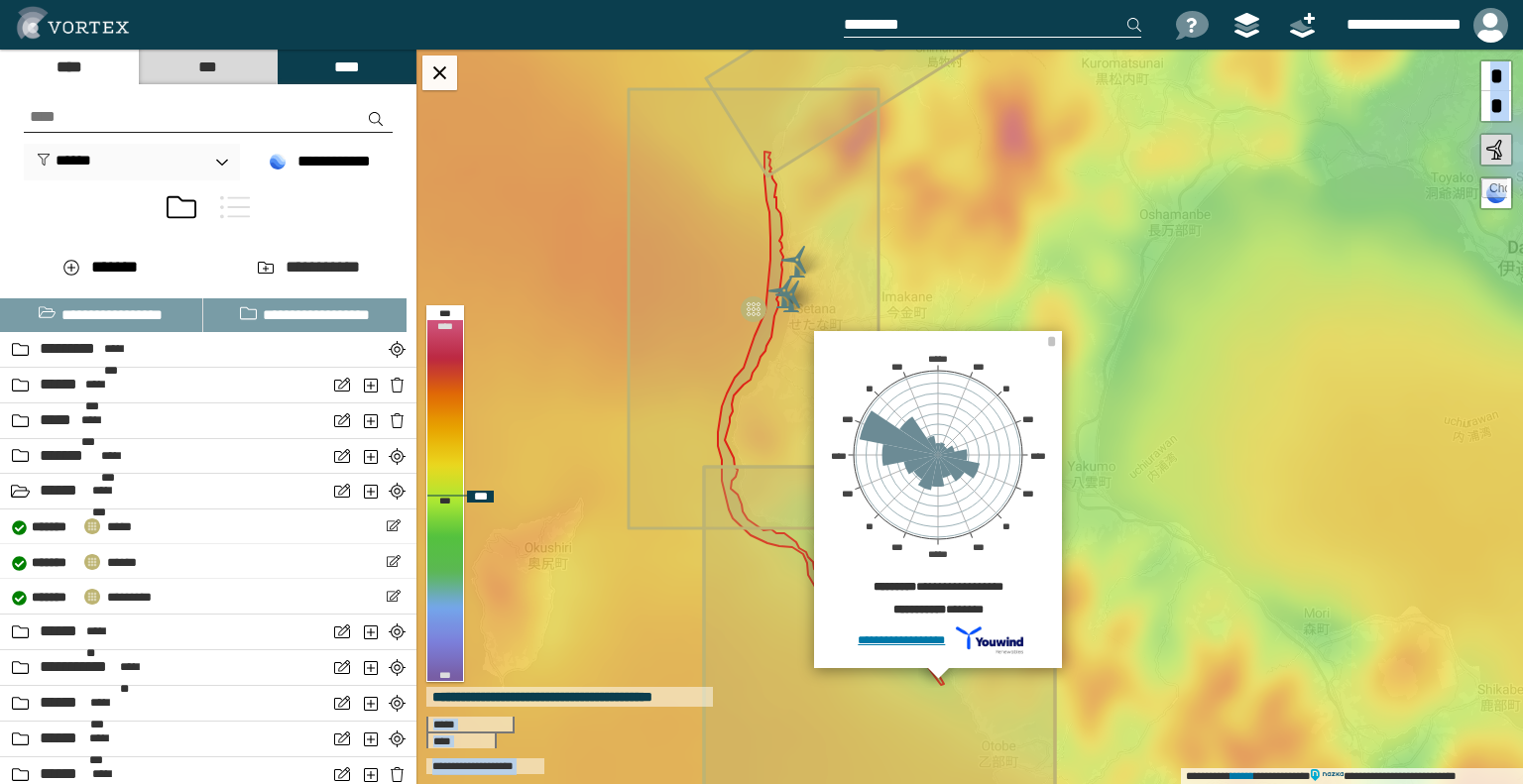 click 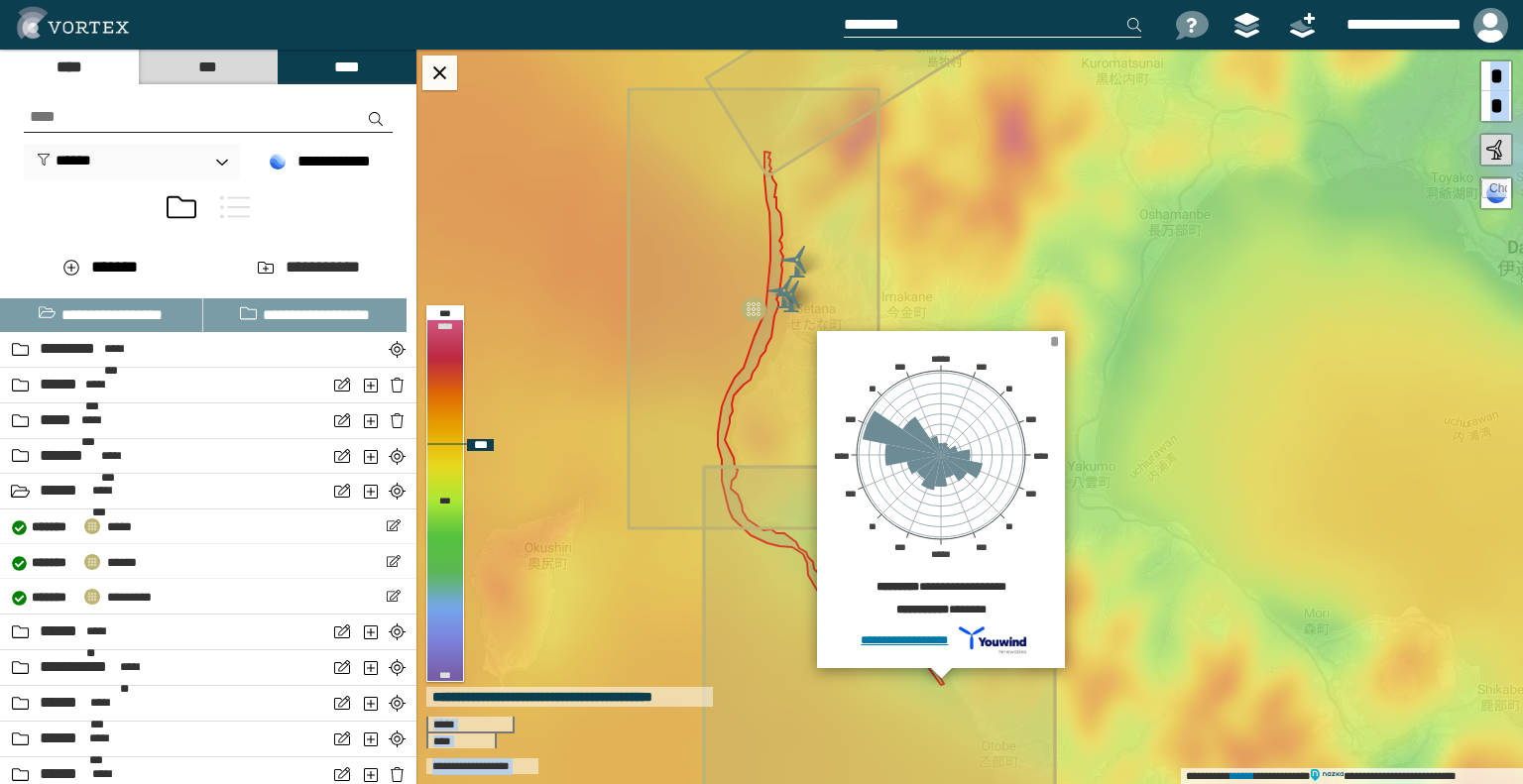 click on "*" at bounding box center (1054, 341) 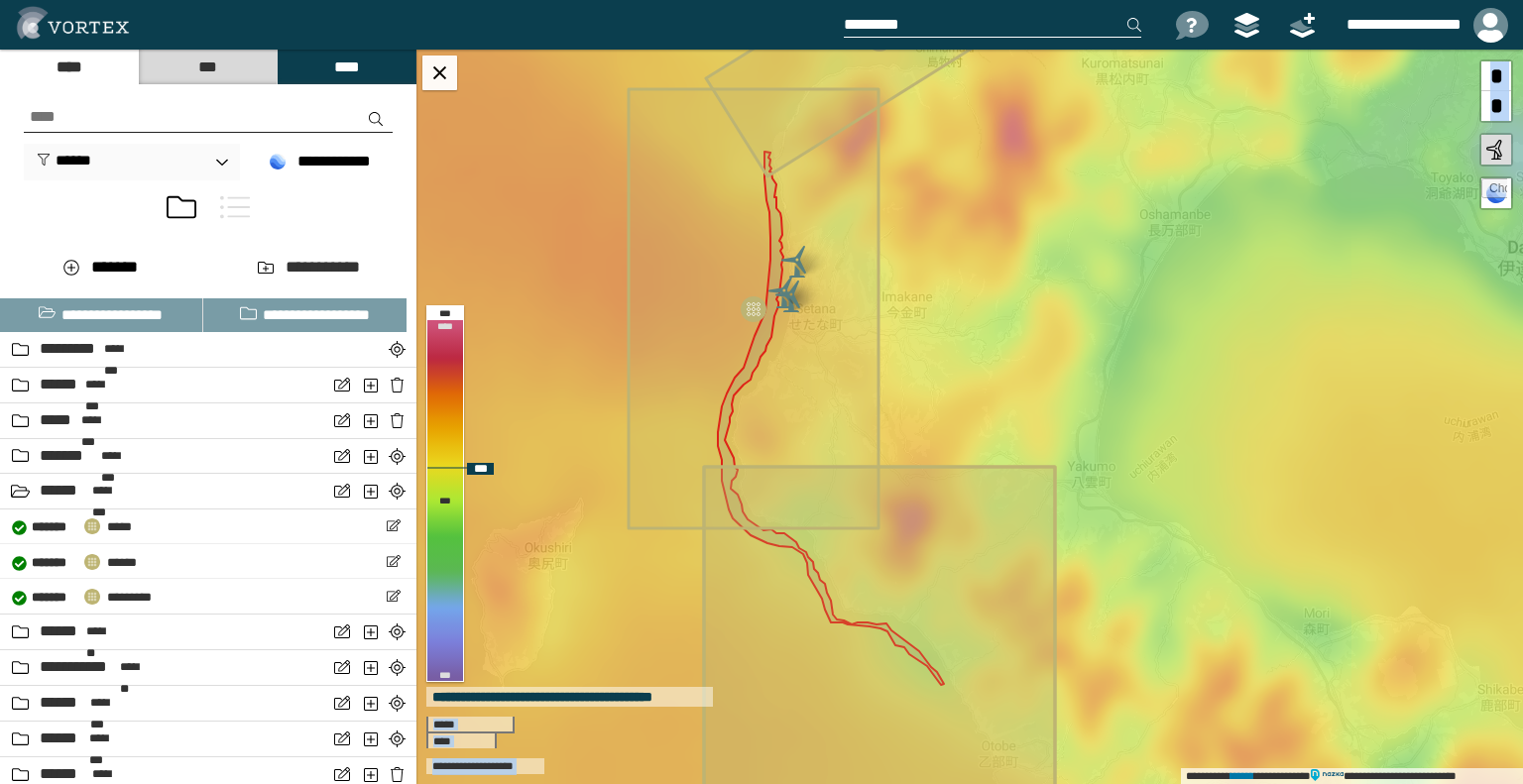 click 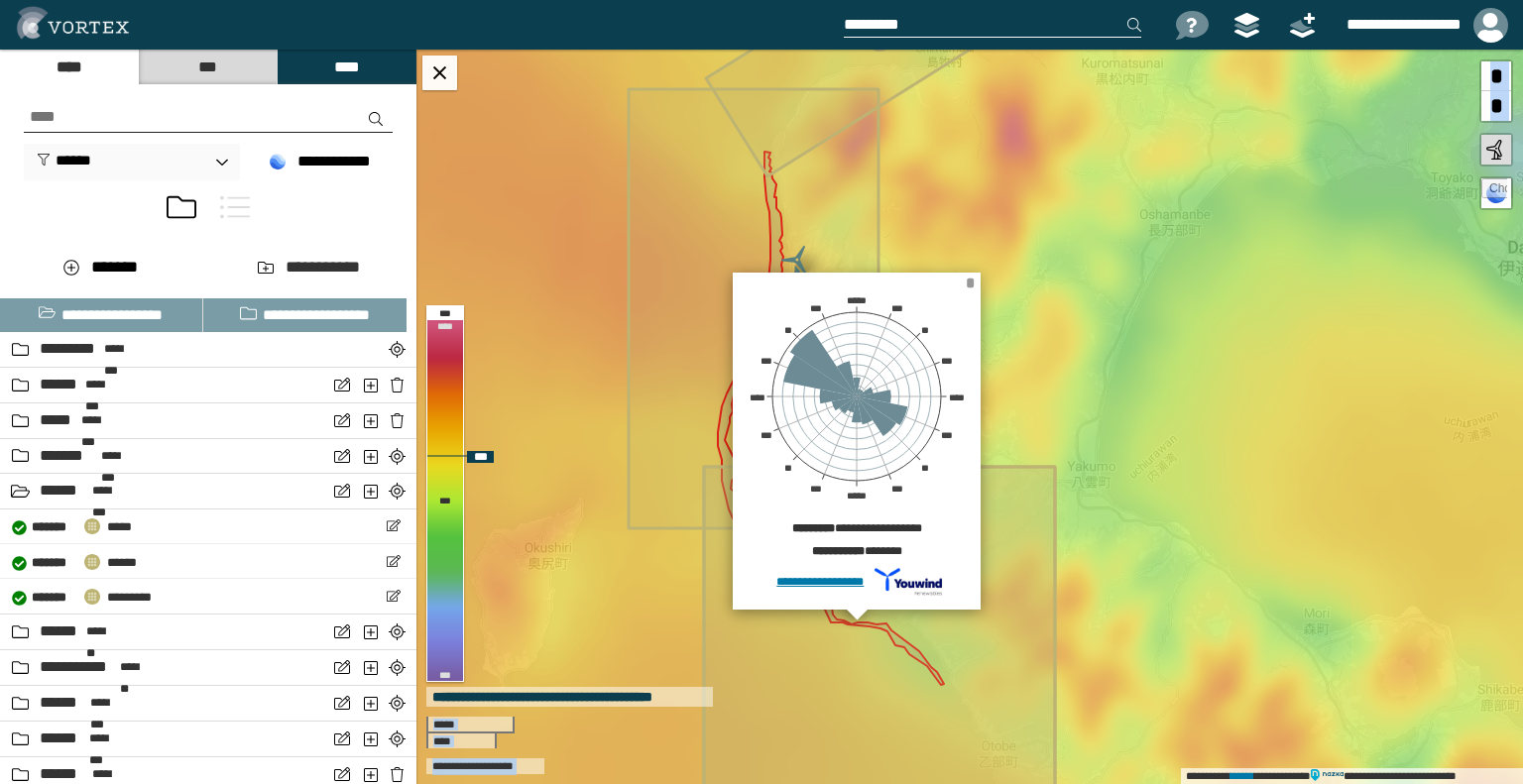 click on "*" at bounding box center (970, 282) 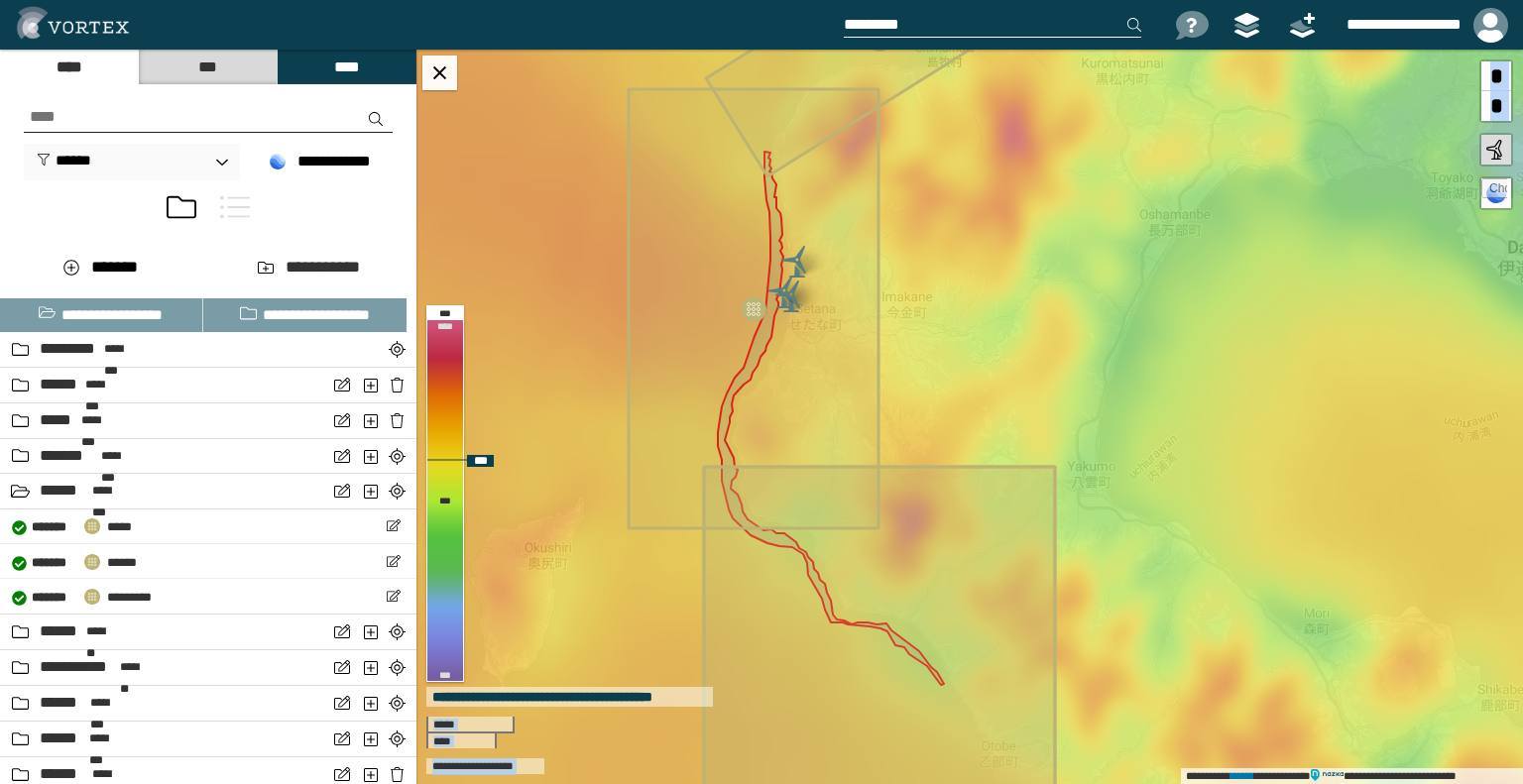 click 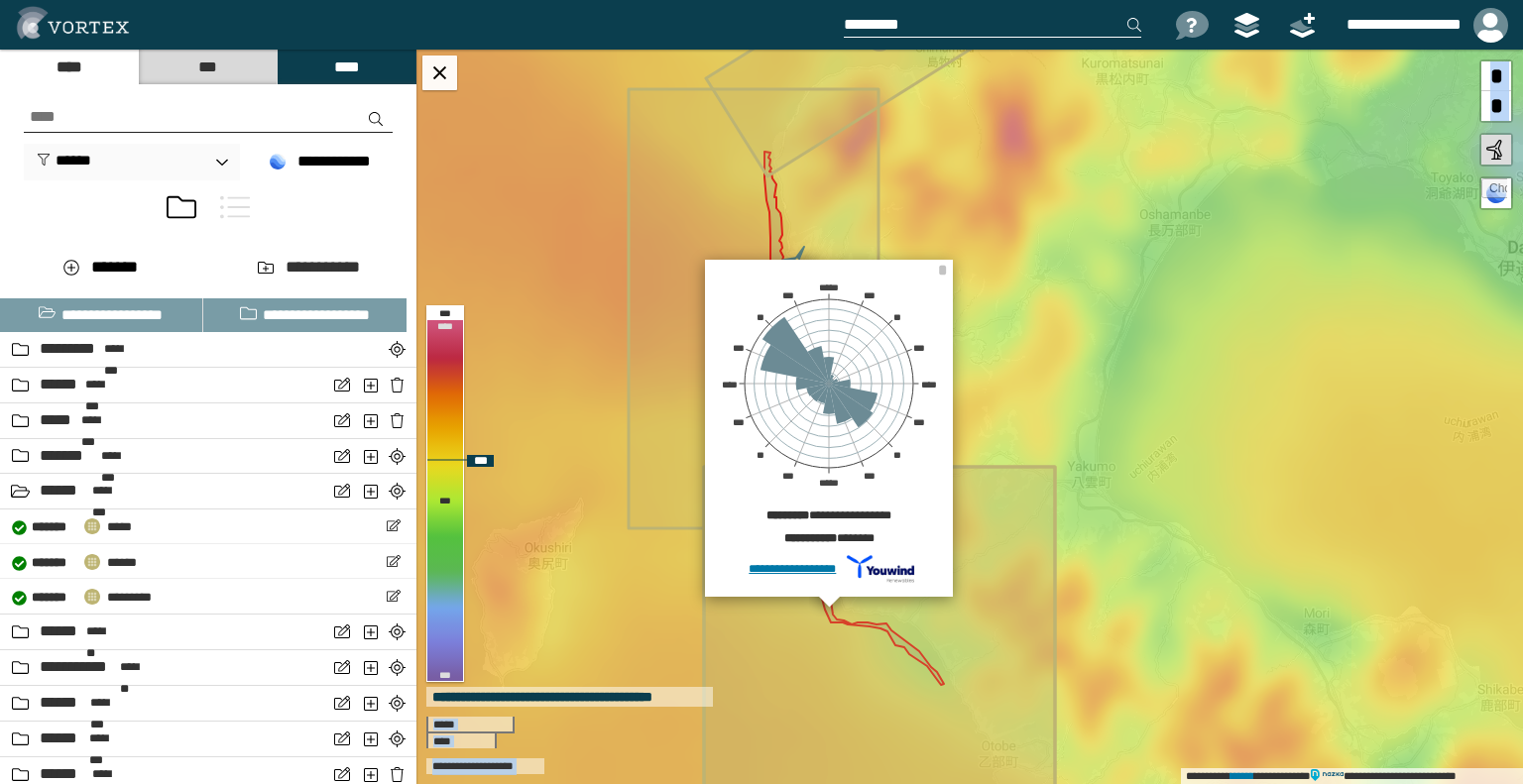 click 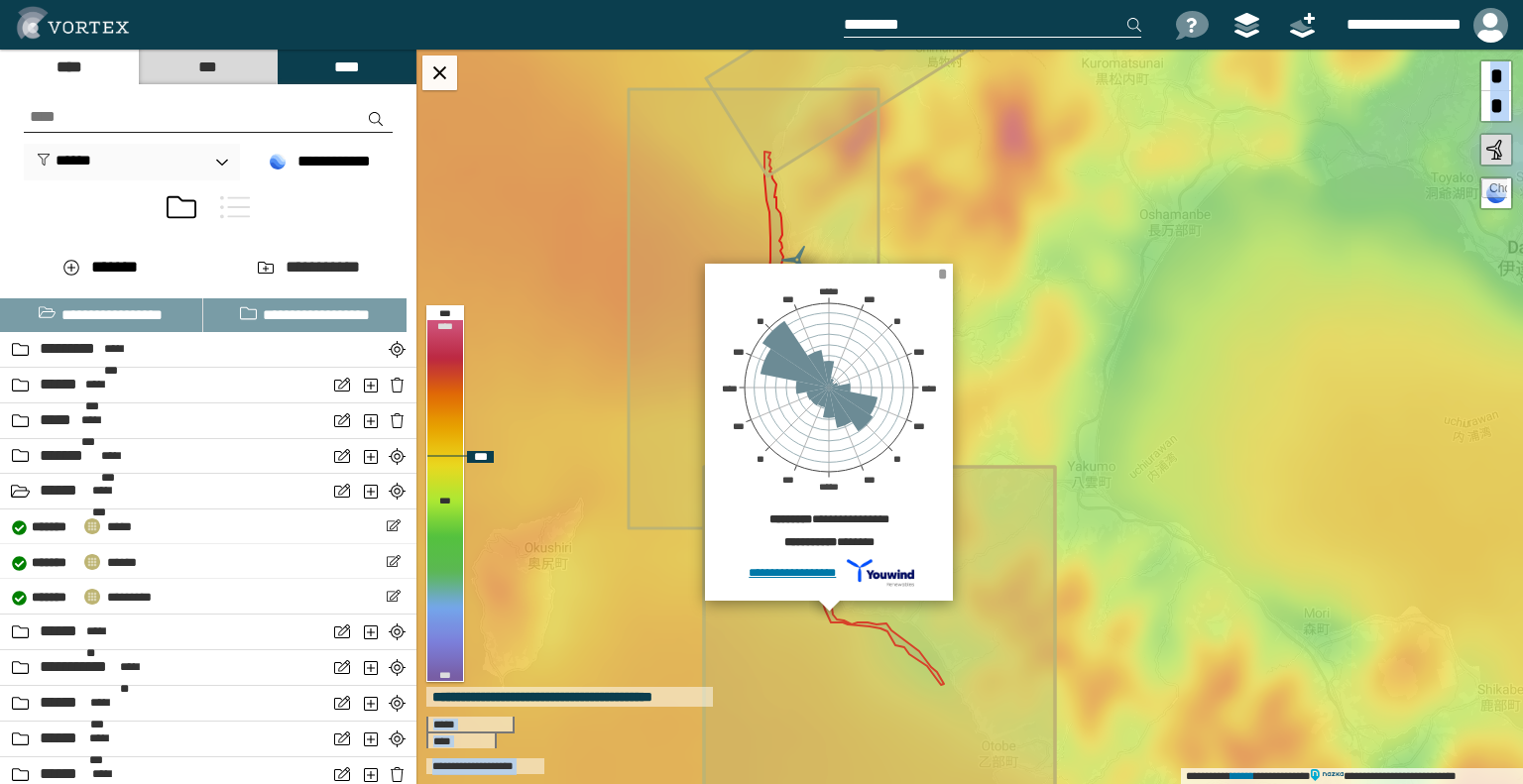 click on "*" at bounding box center (942, 274) 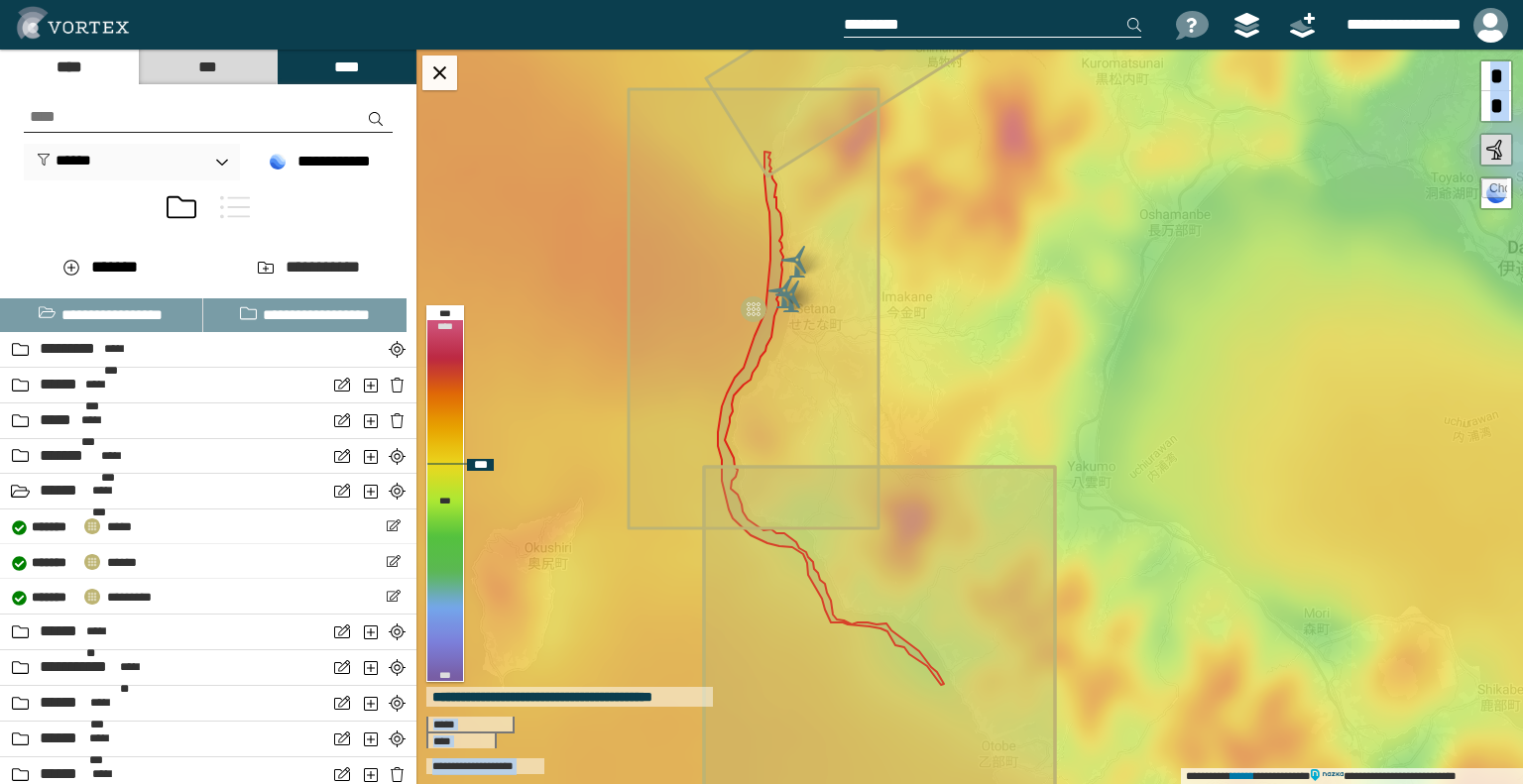 click 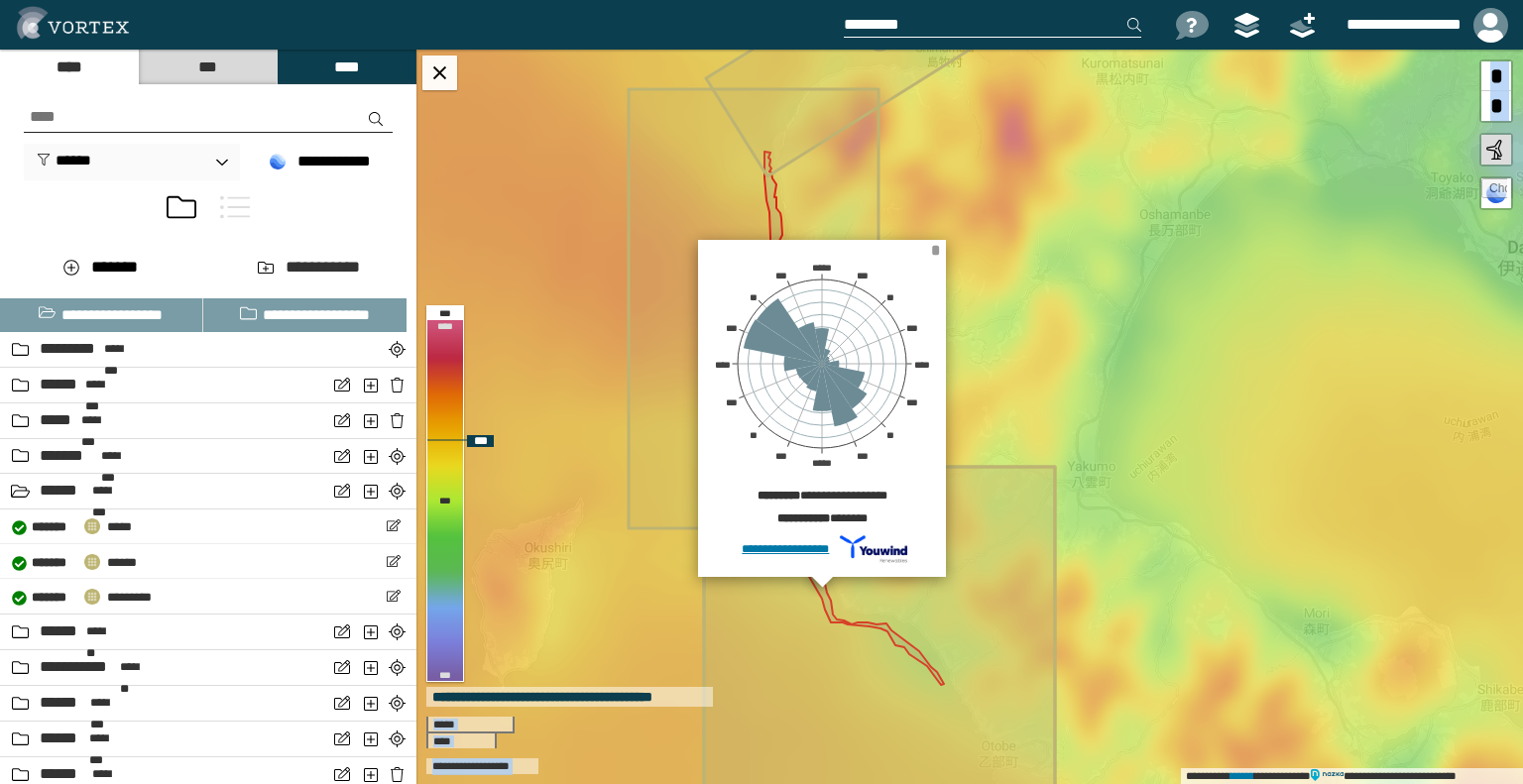 click on "*" at bounding box center [935, 250] 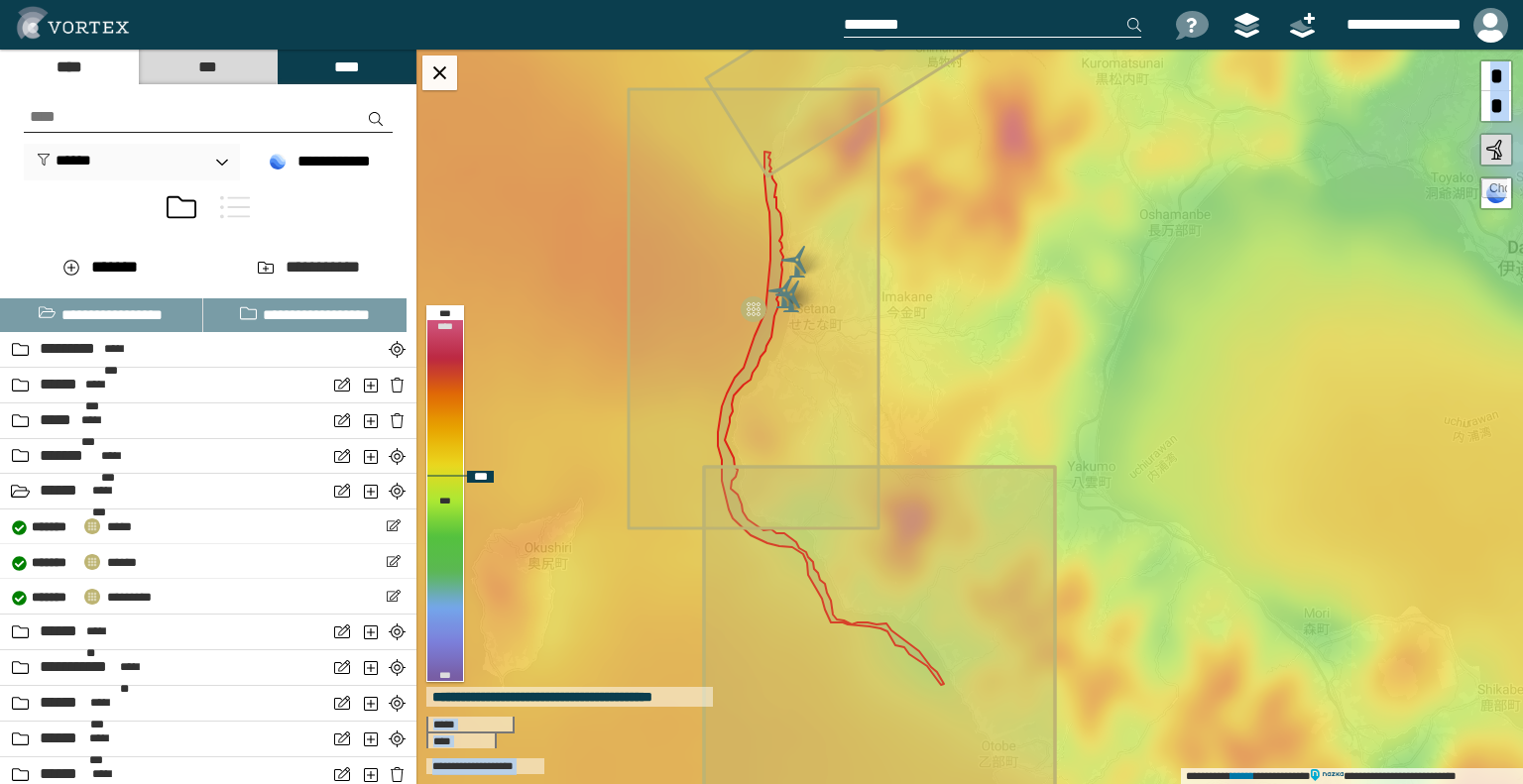 click 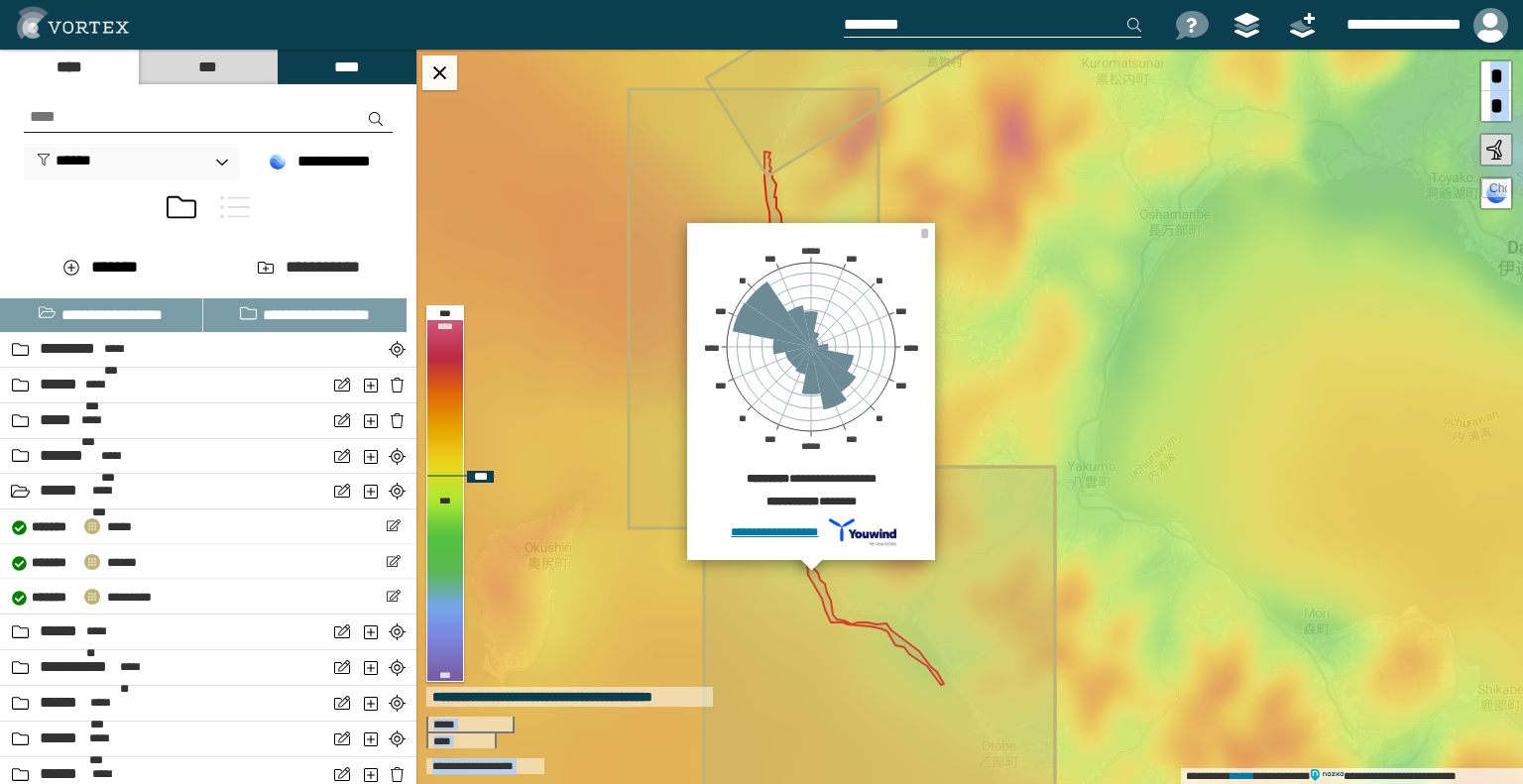 click 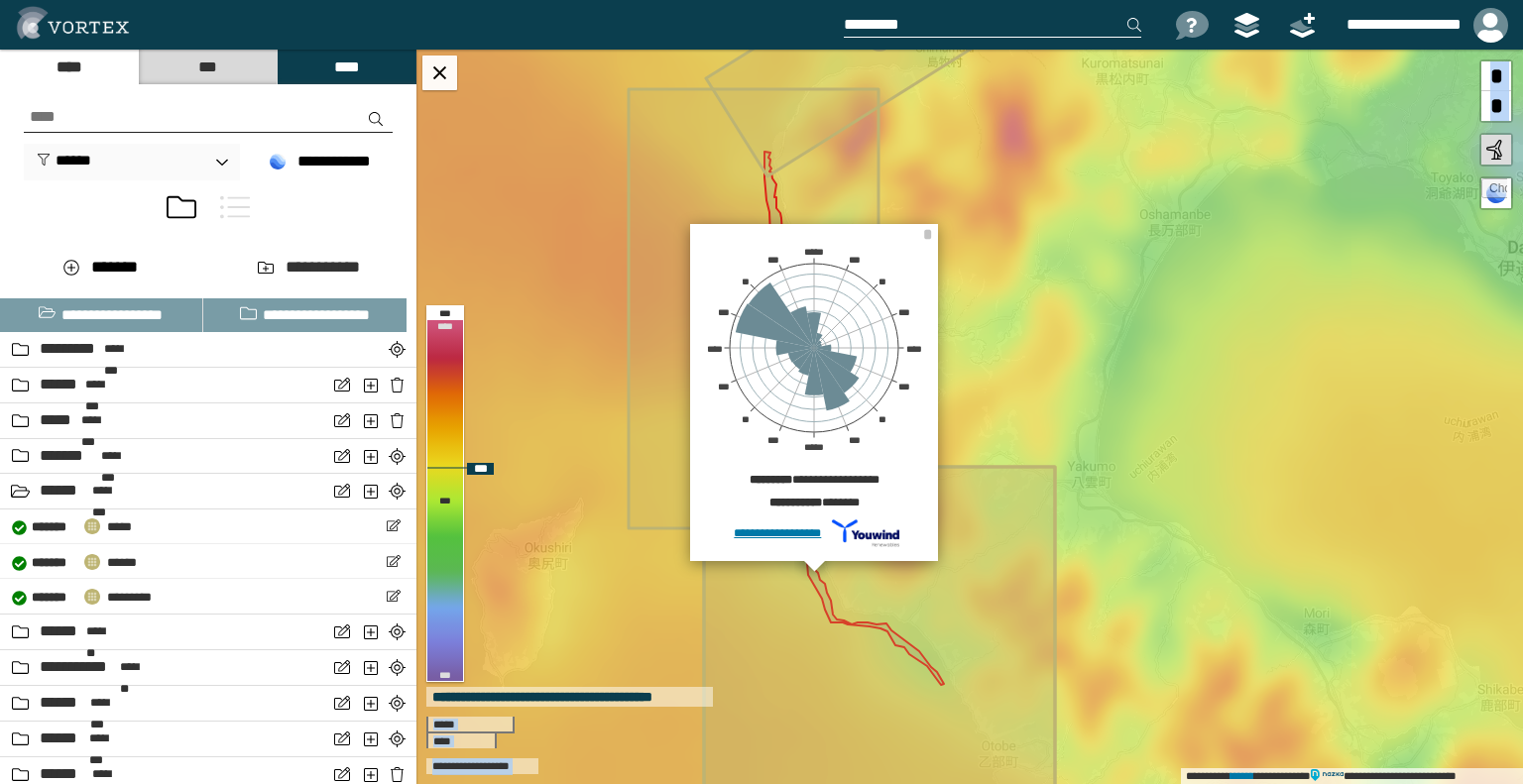 click 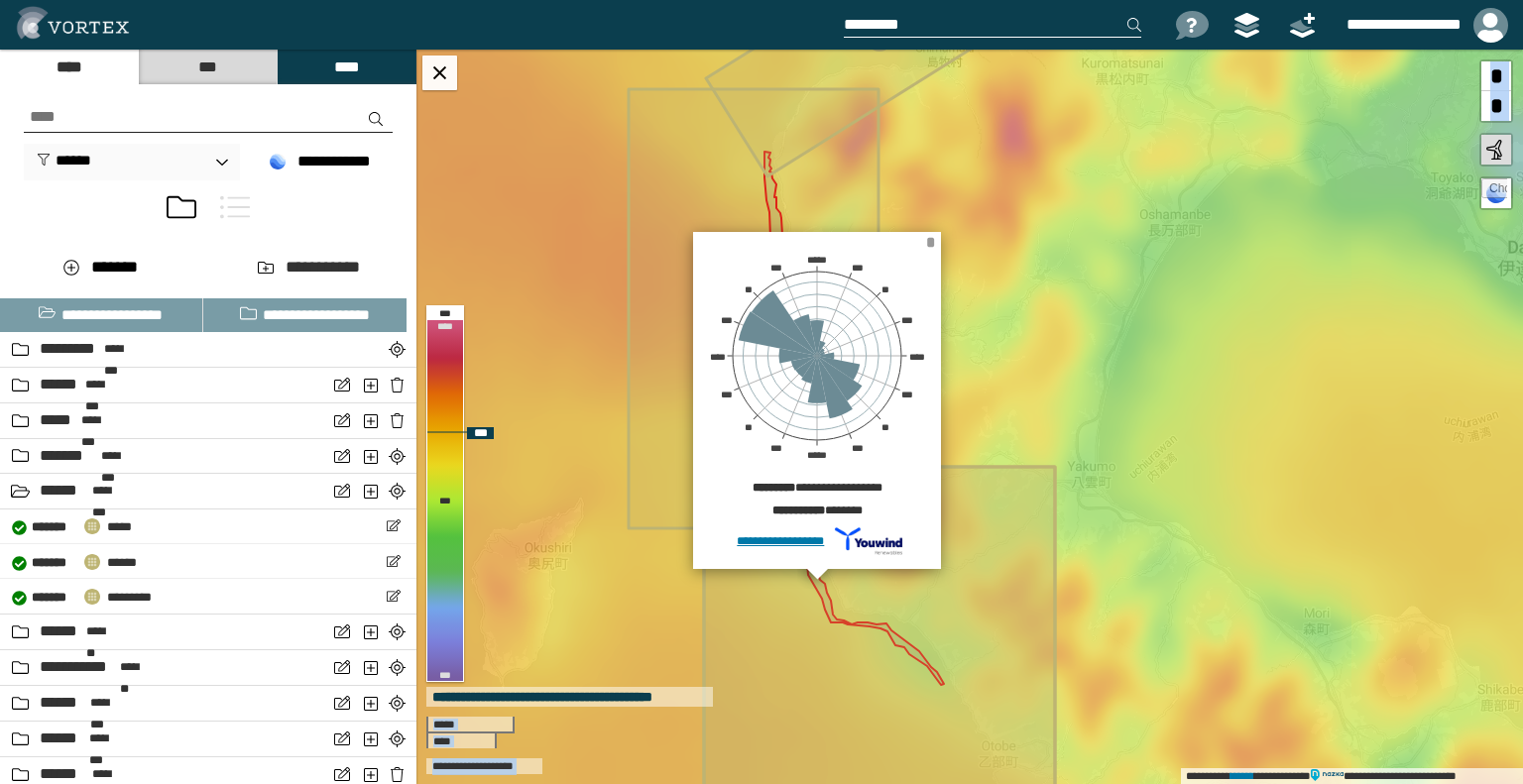 click on "*" at bounding box center [930, 242] 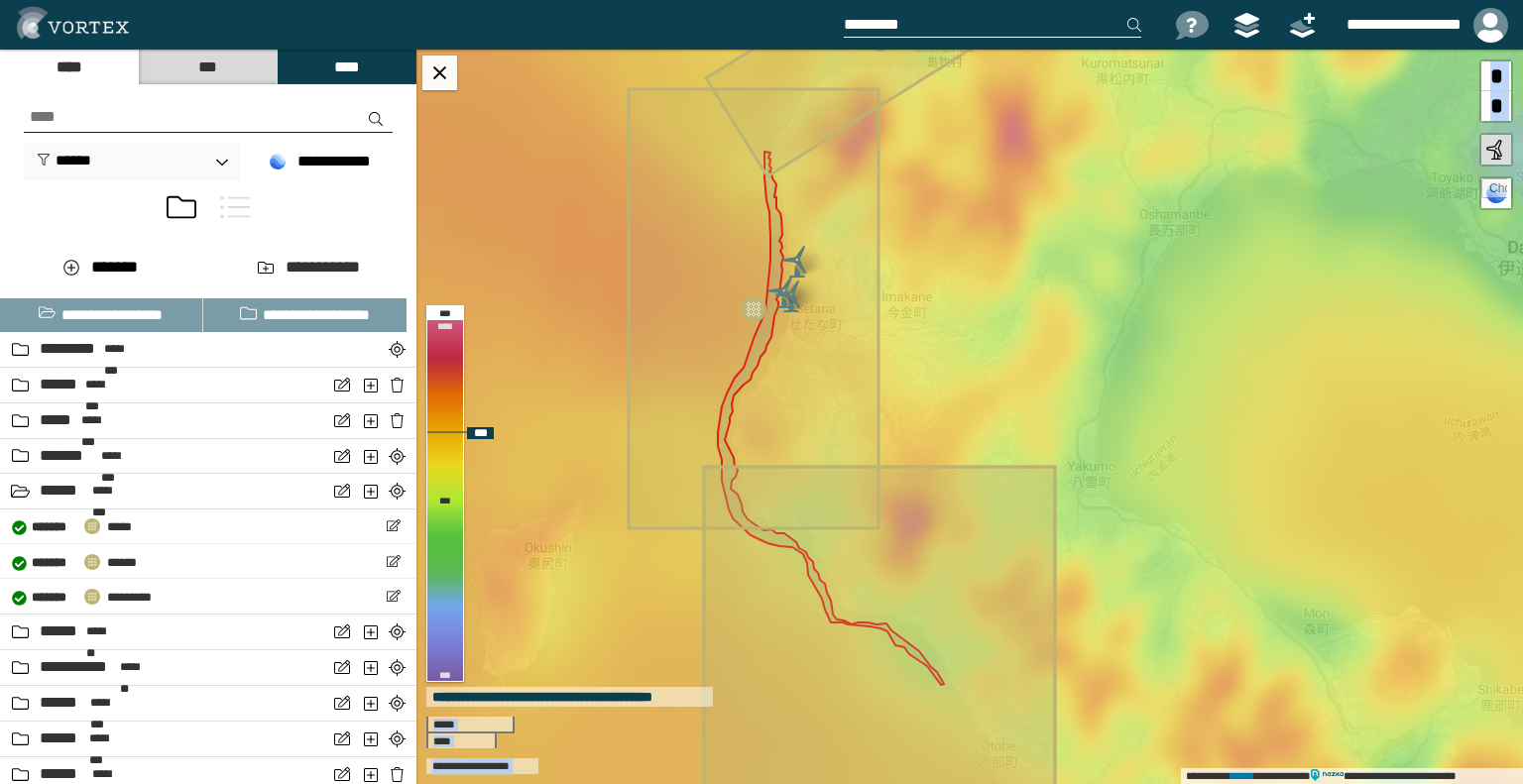 click 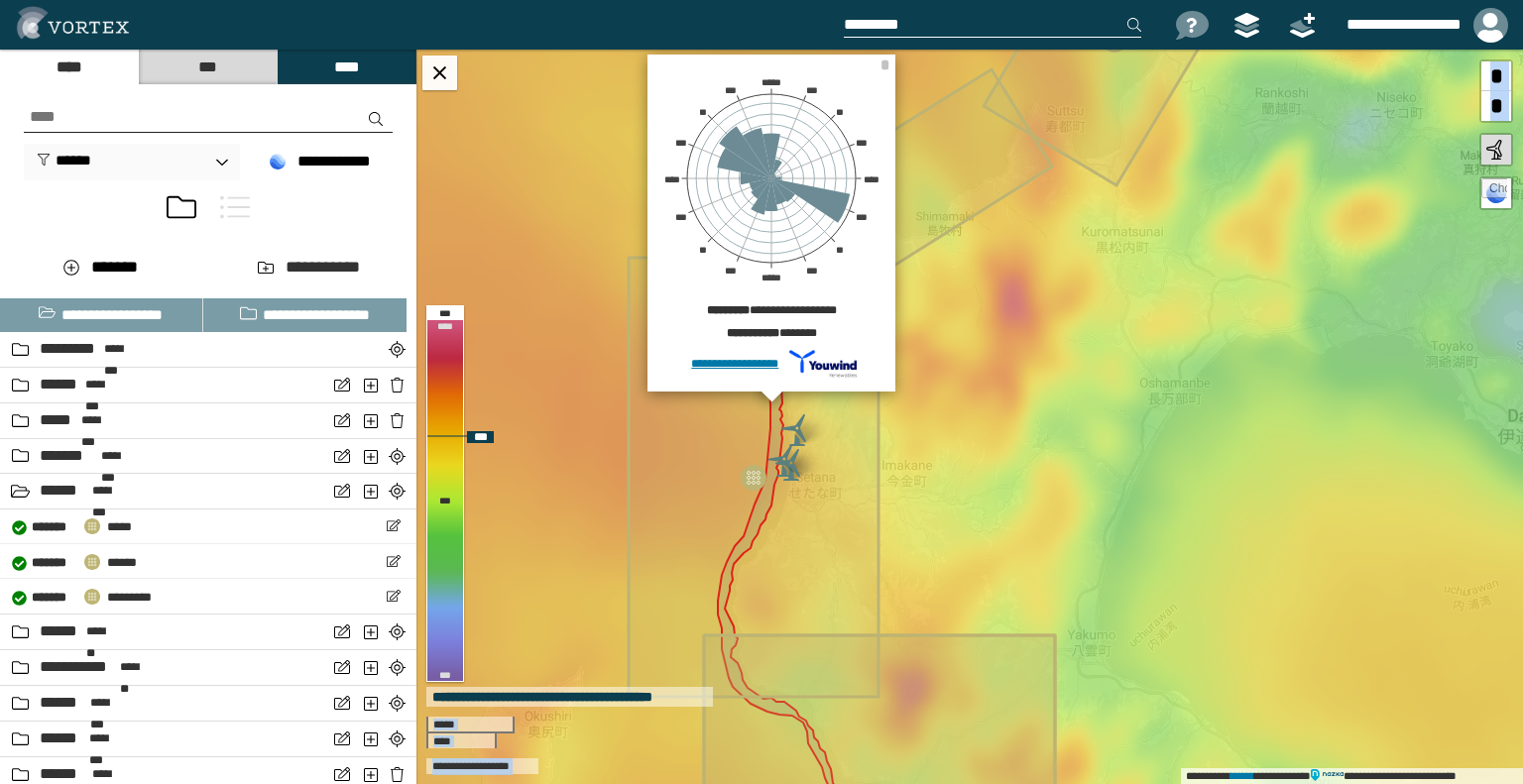 click 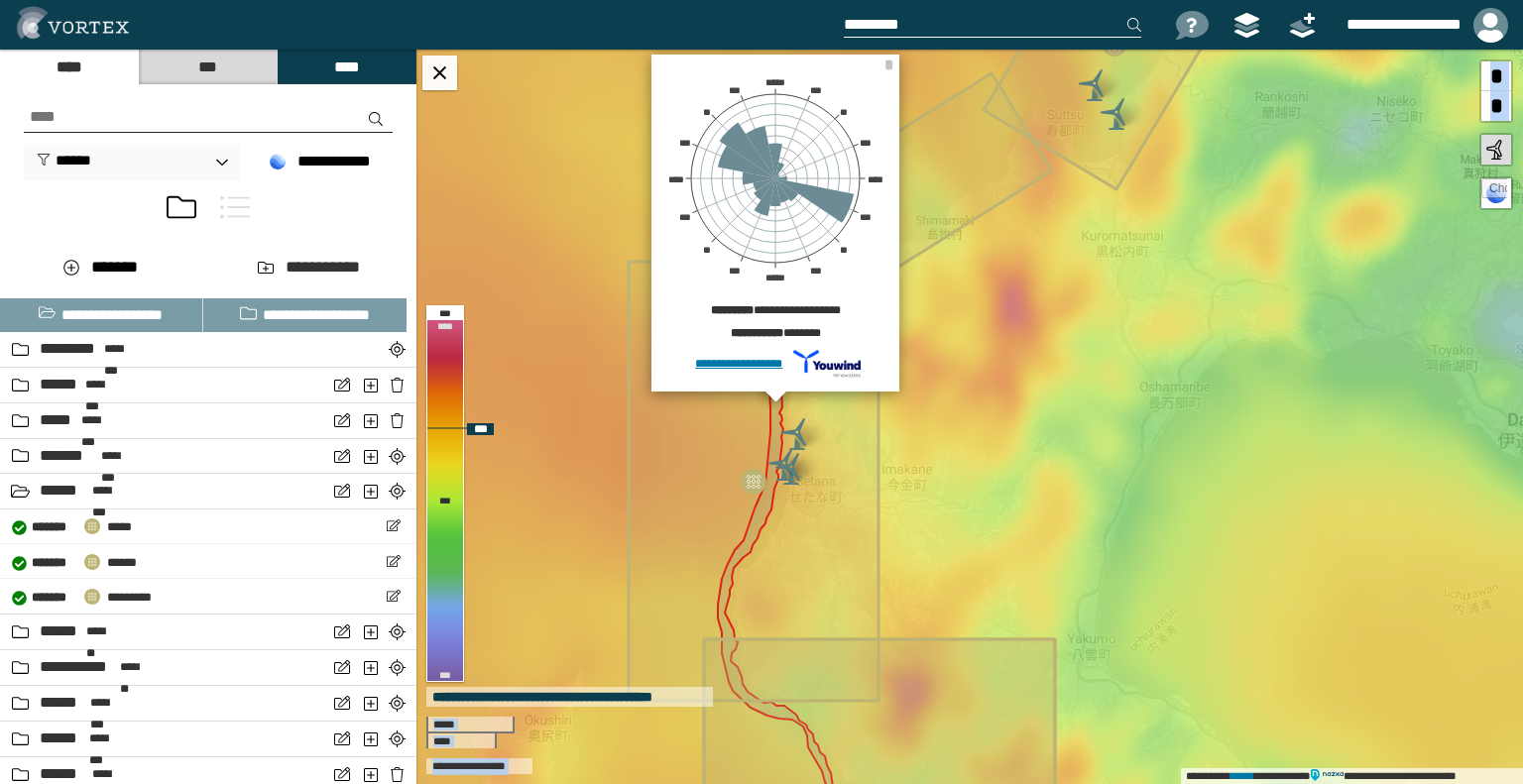 click 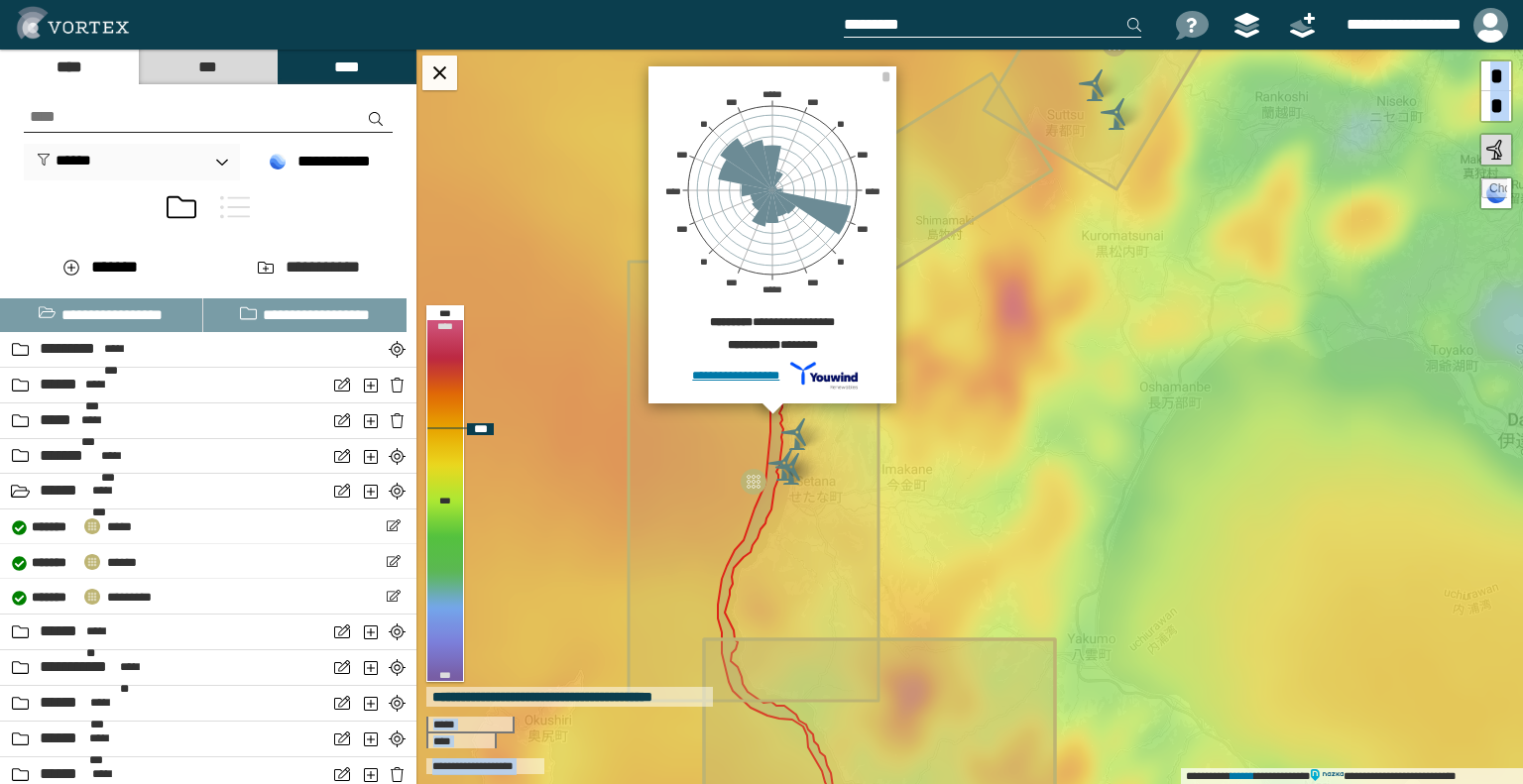 click 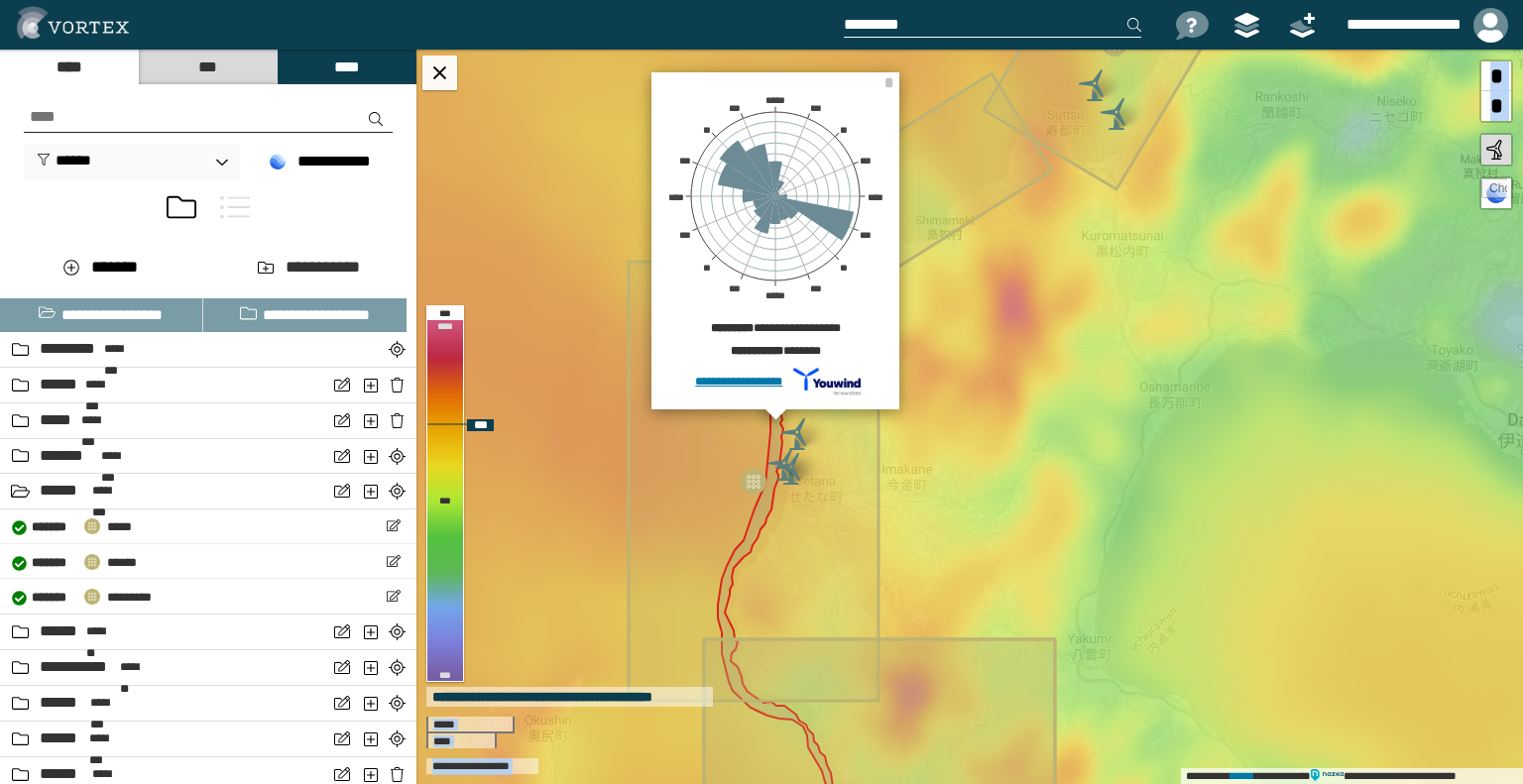 click 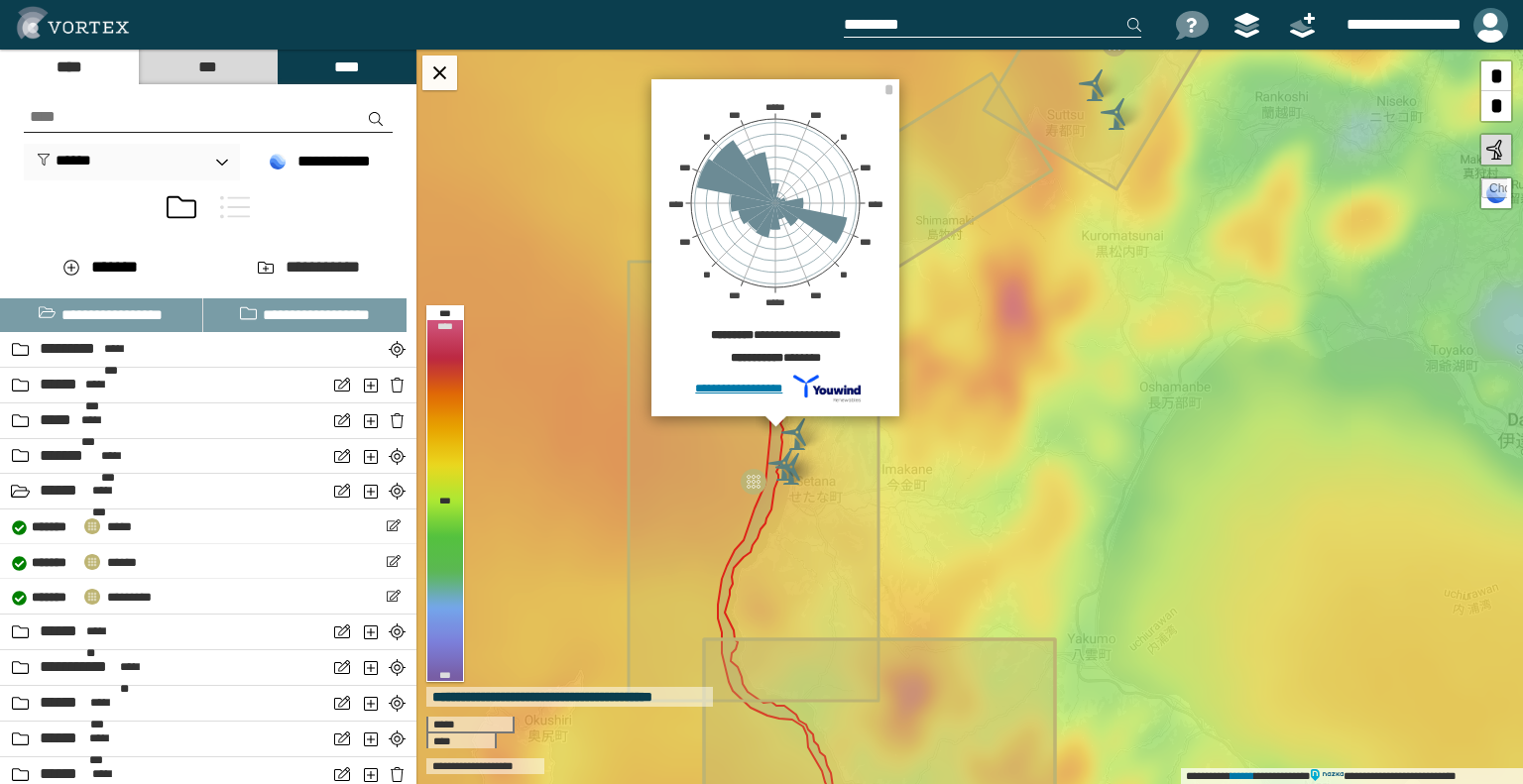click at bounding box center (1490, 25) 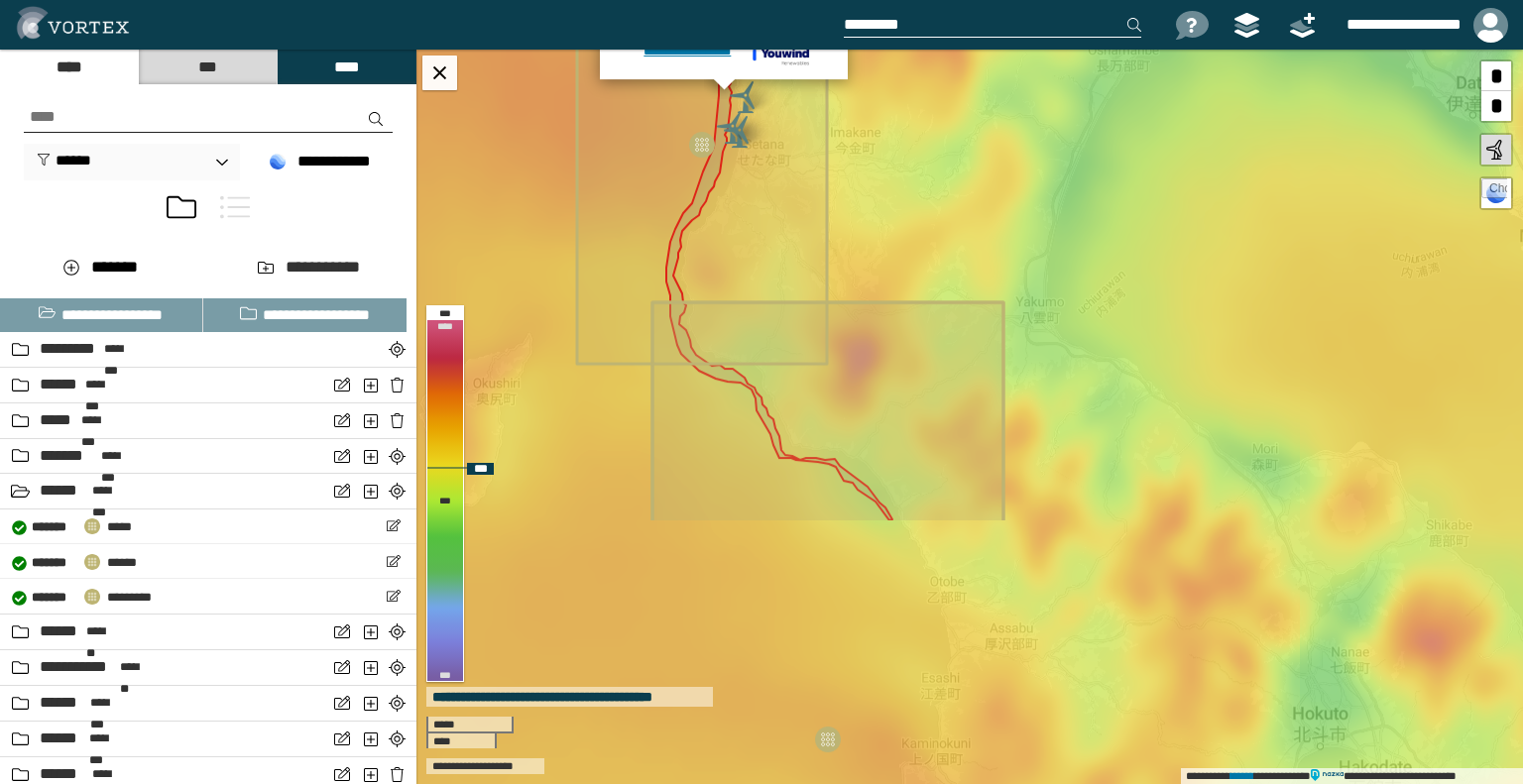 drag, startPoint x: 835, startPoint y: 598, endPoint x: 779, endPoint y: 254, distance: 348.5283 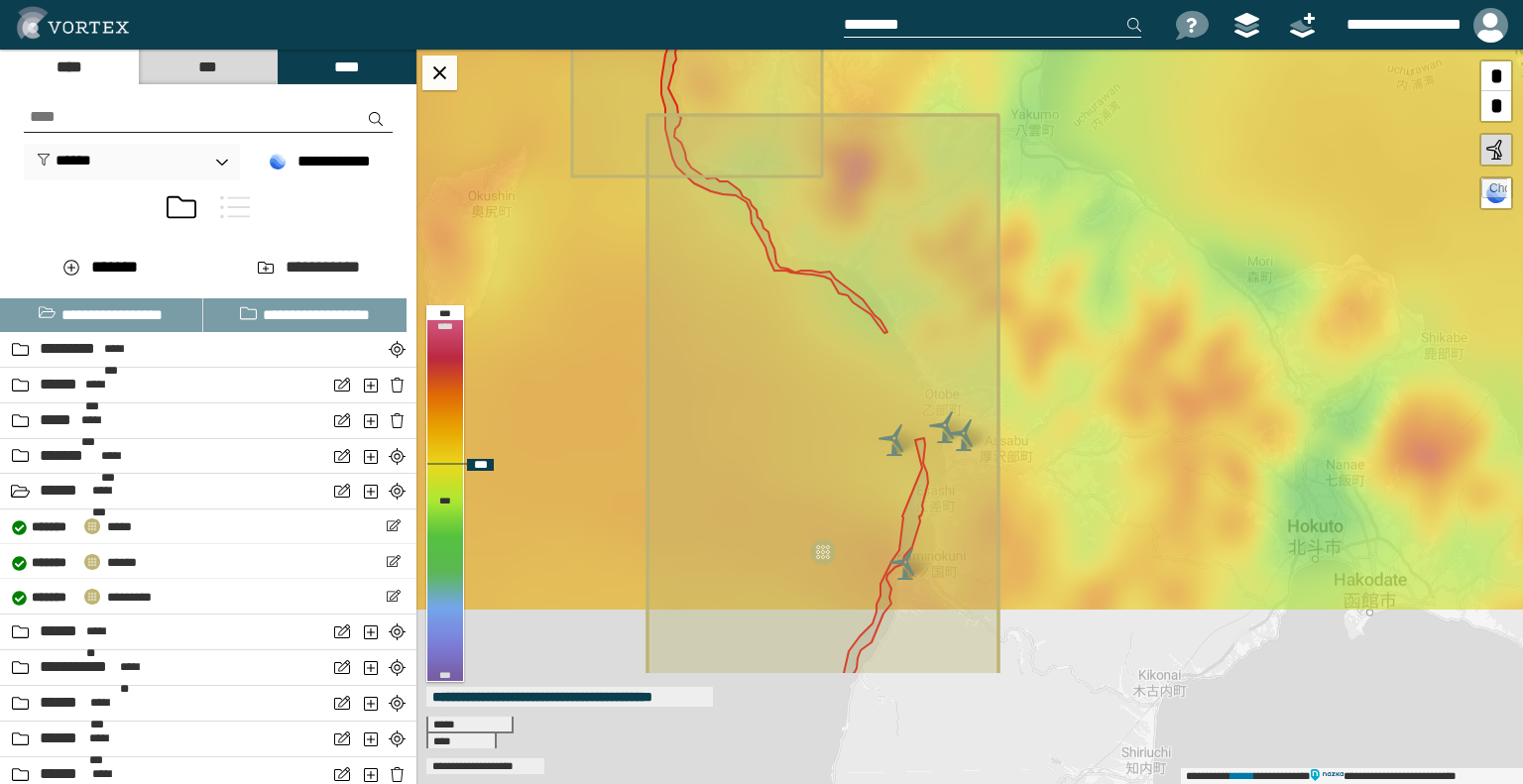 drag, startPoint x: 929, startPoint y: 473, endPoint x: 914, endPoint y: 336, distance: 137.81872 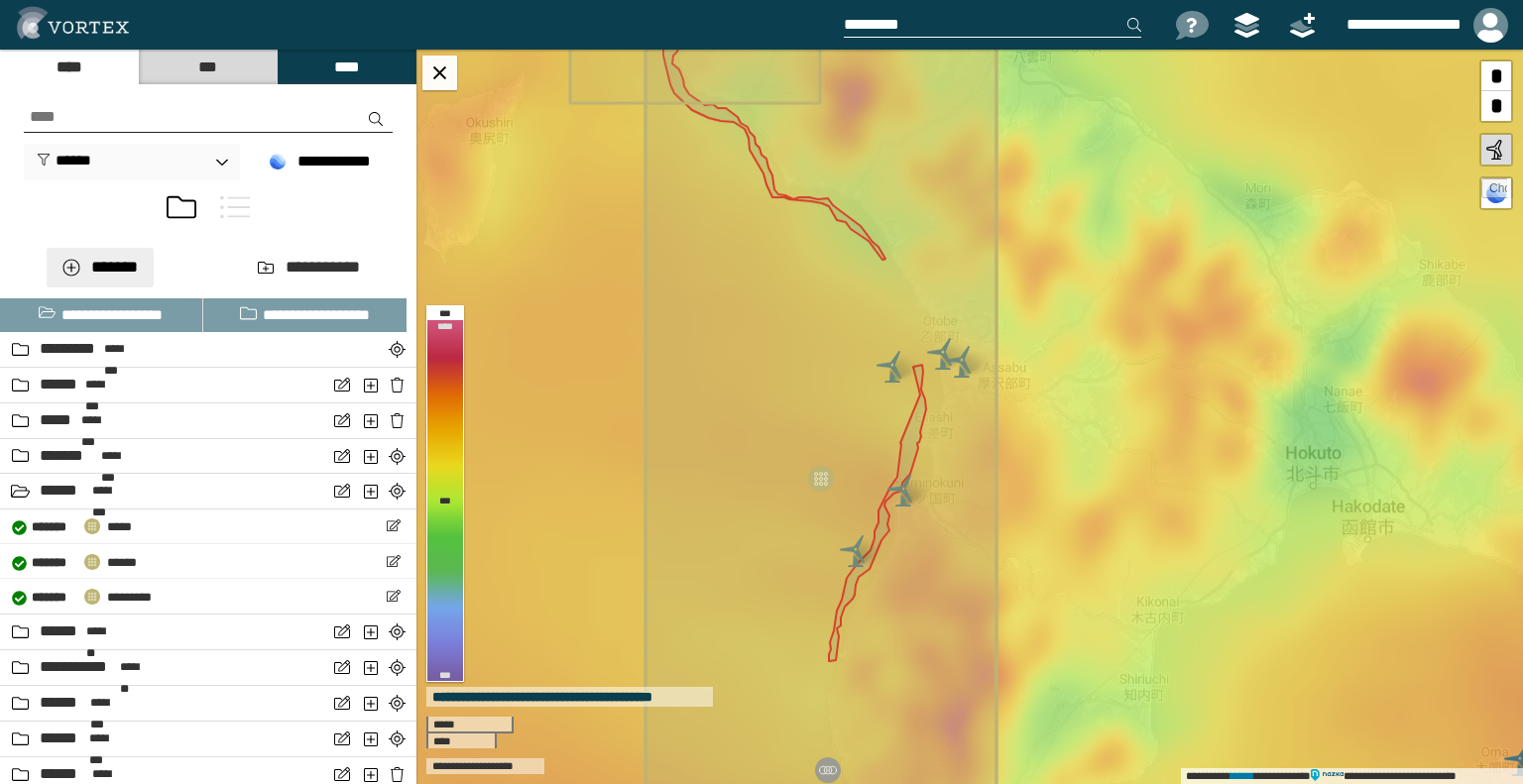 click on "*******" at bounding box center [100, 268] 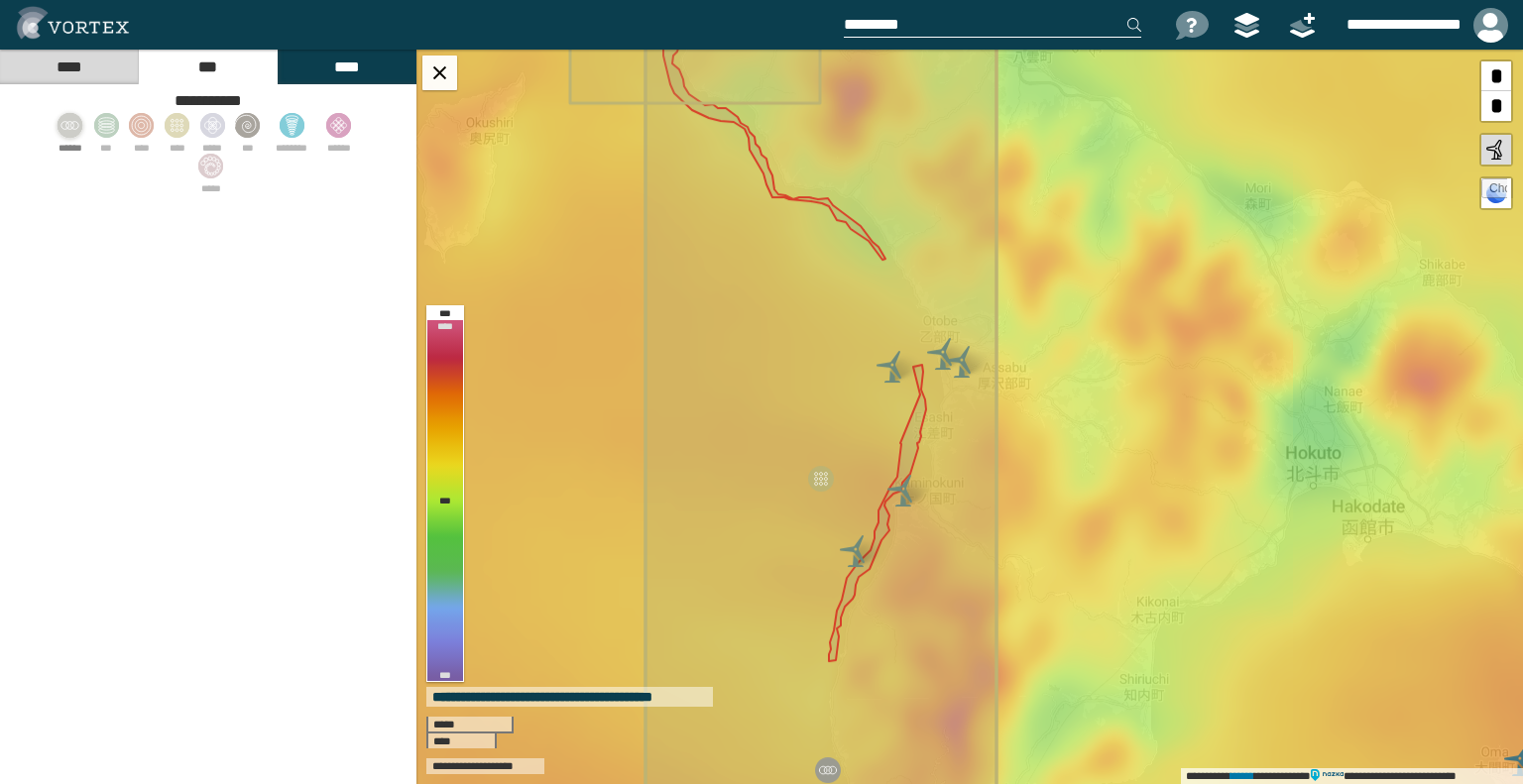 click 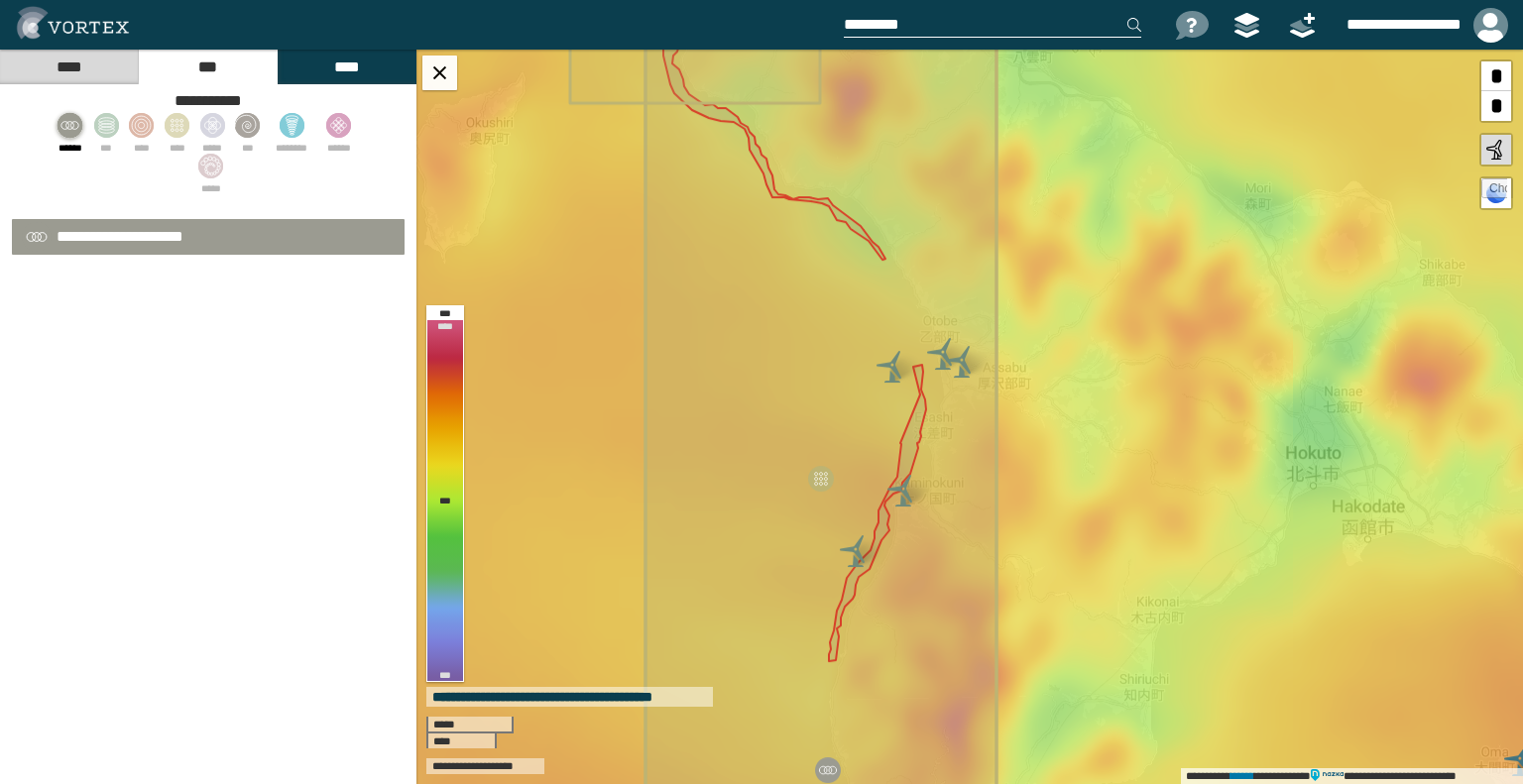 select on "*" 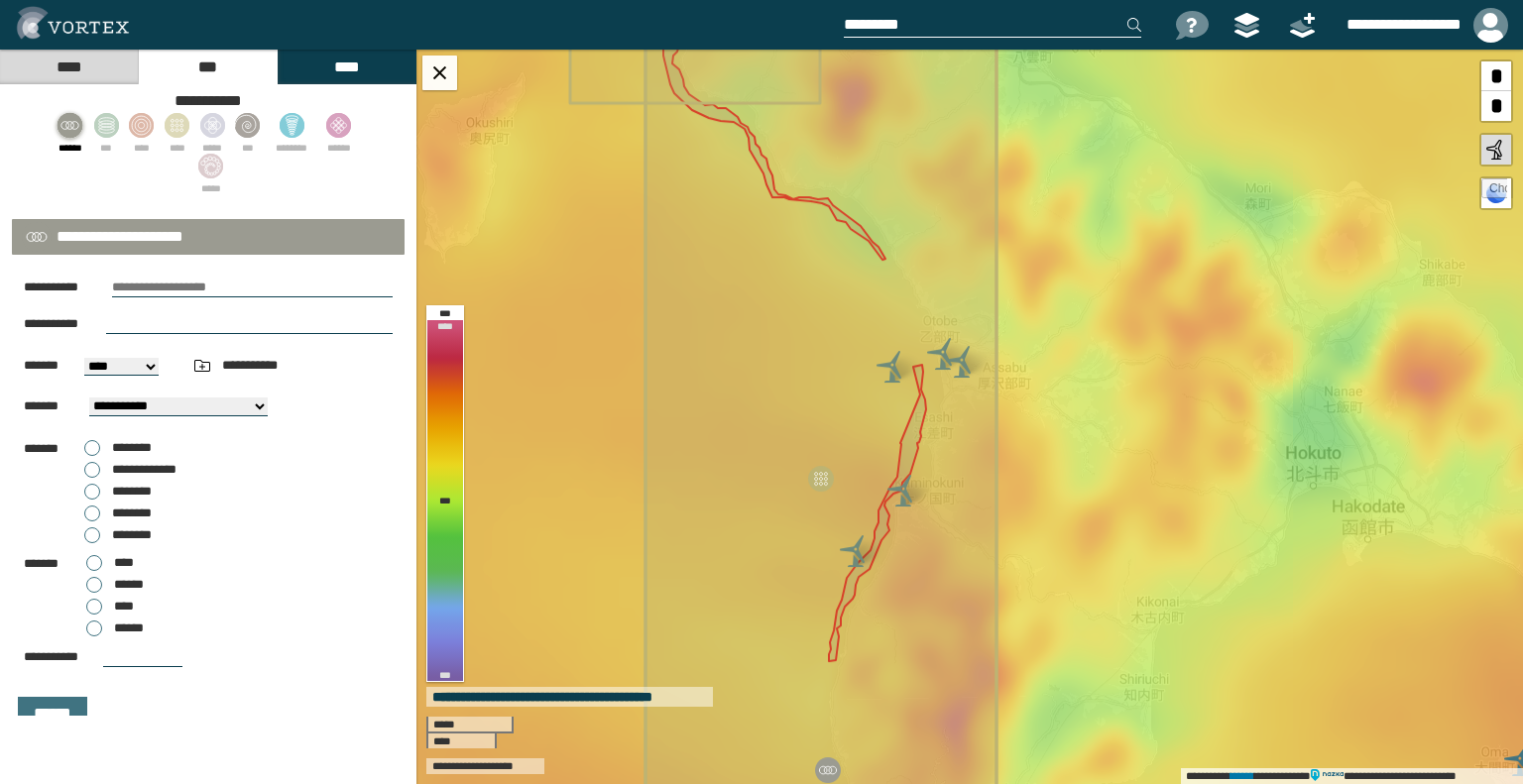 click on "********" at bounding box center (132, 512) 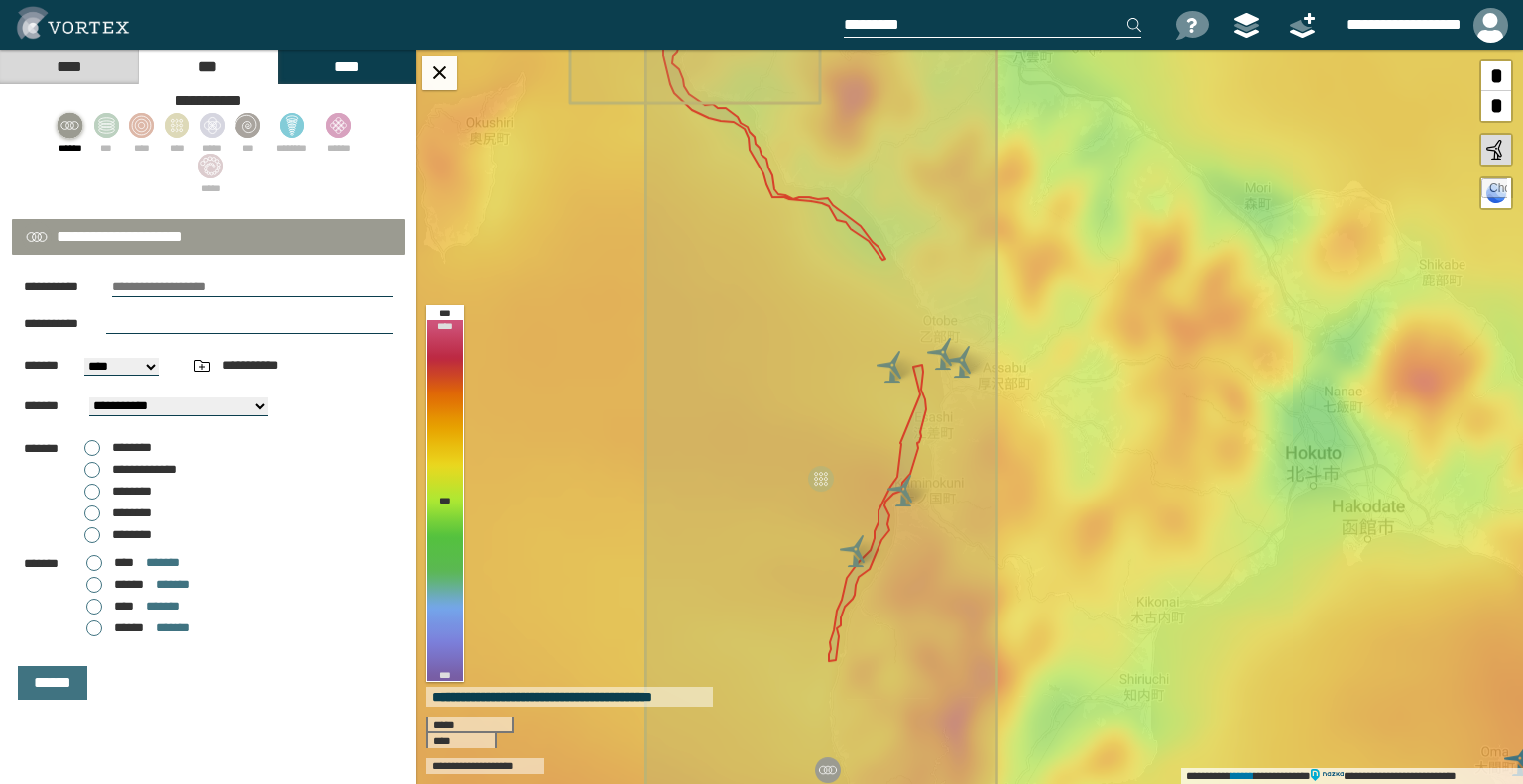 click on "****** *******" at bounding box center (138, 628) 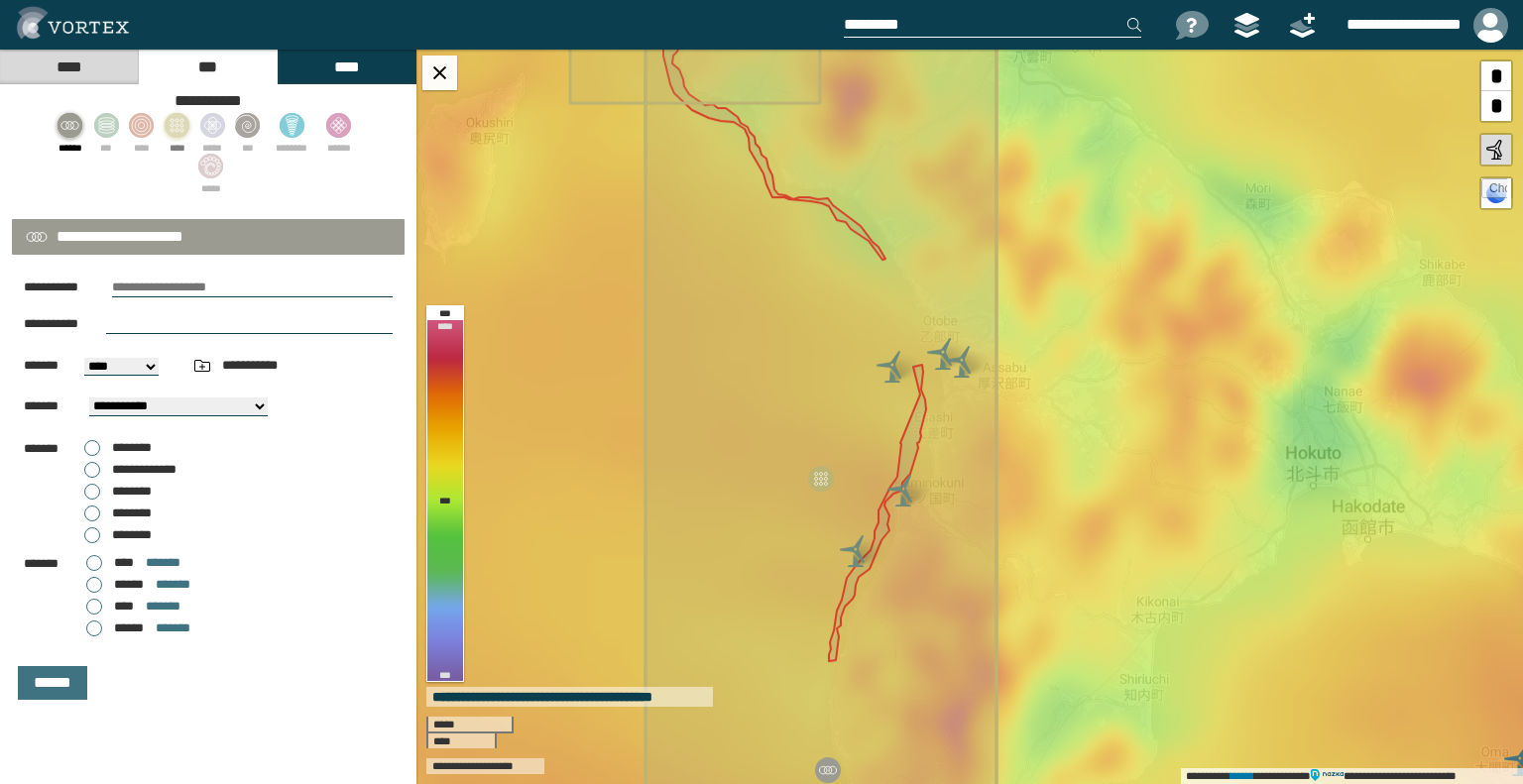 click 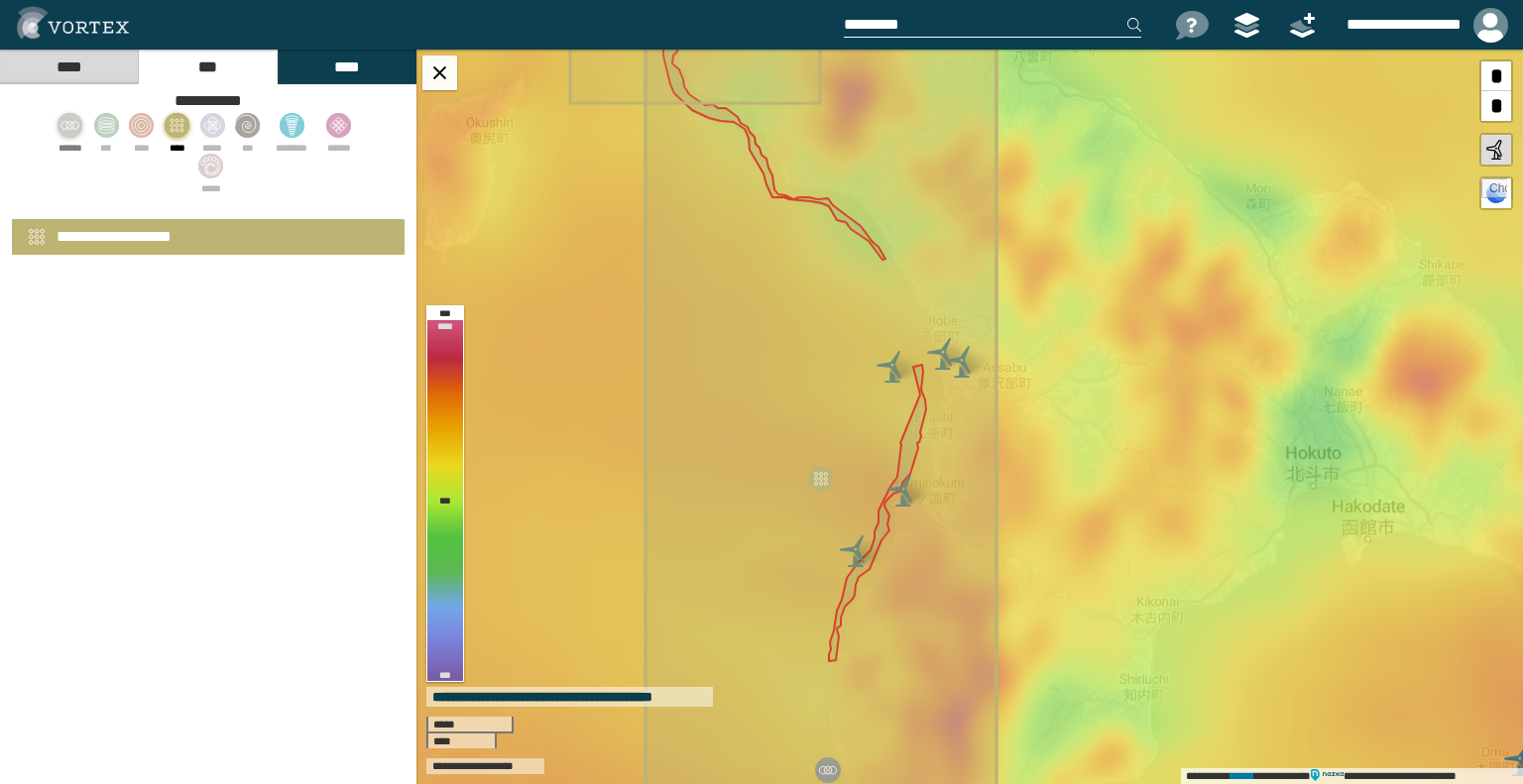 select on "*" 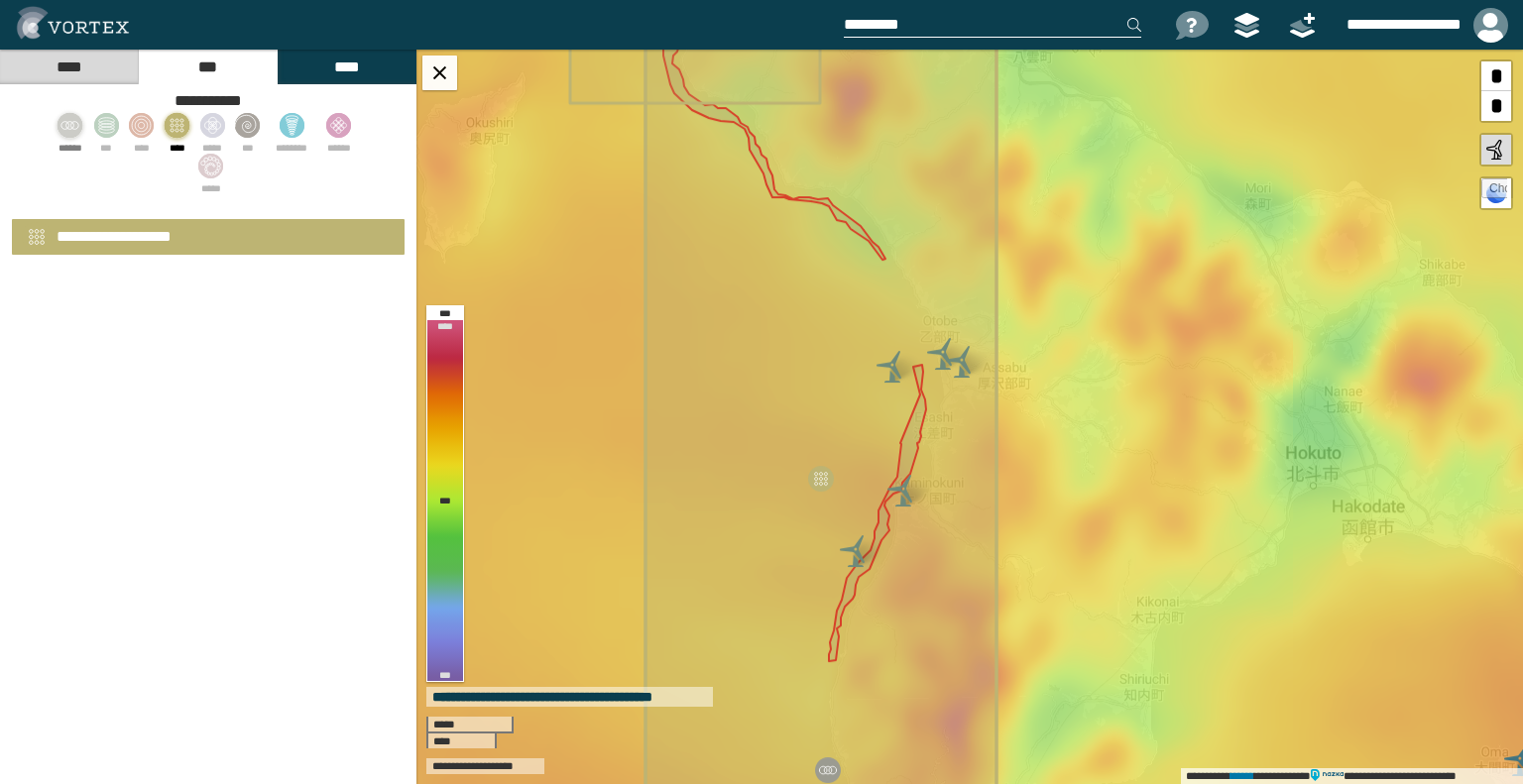 select on "**" 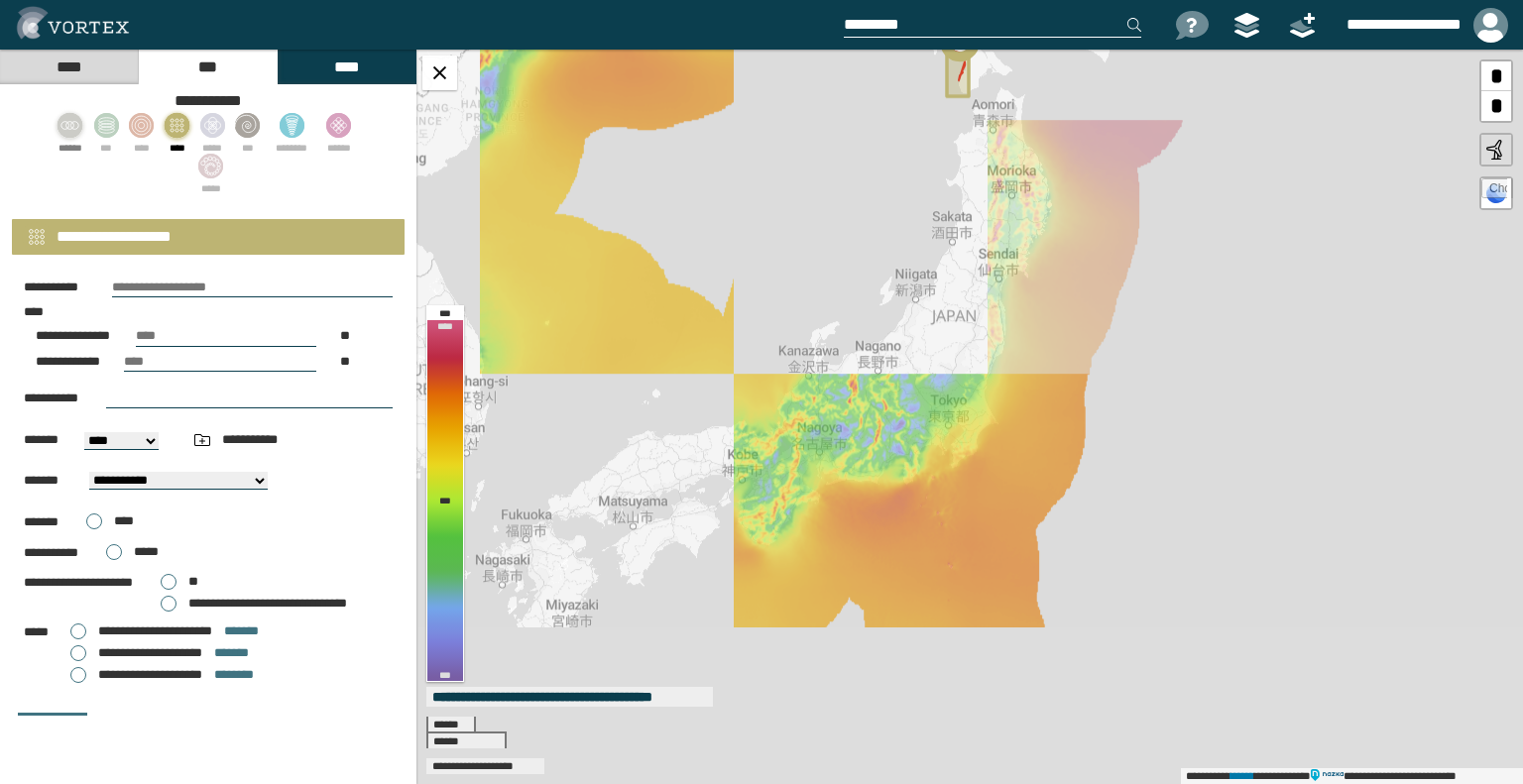 drag, startPoint x: 877, startPoint y: 542, endPoint x: 979, endPoint y: 305, distance: 258.01744 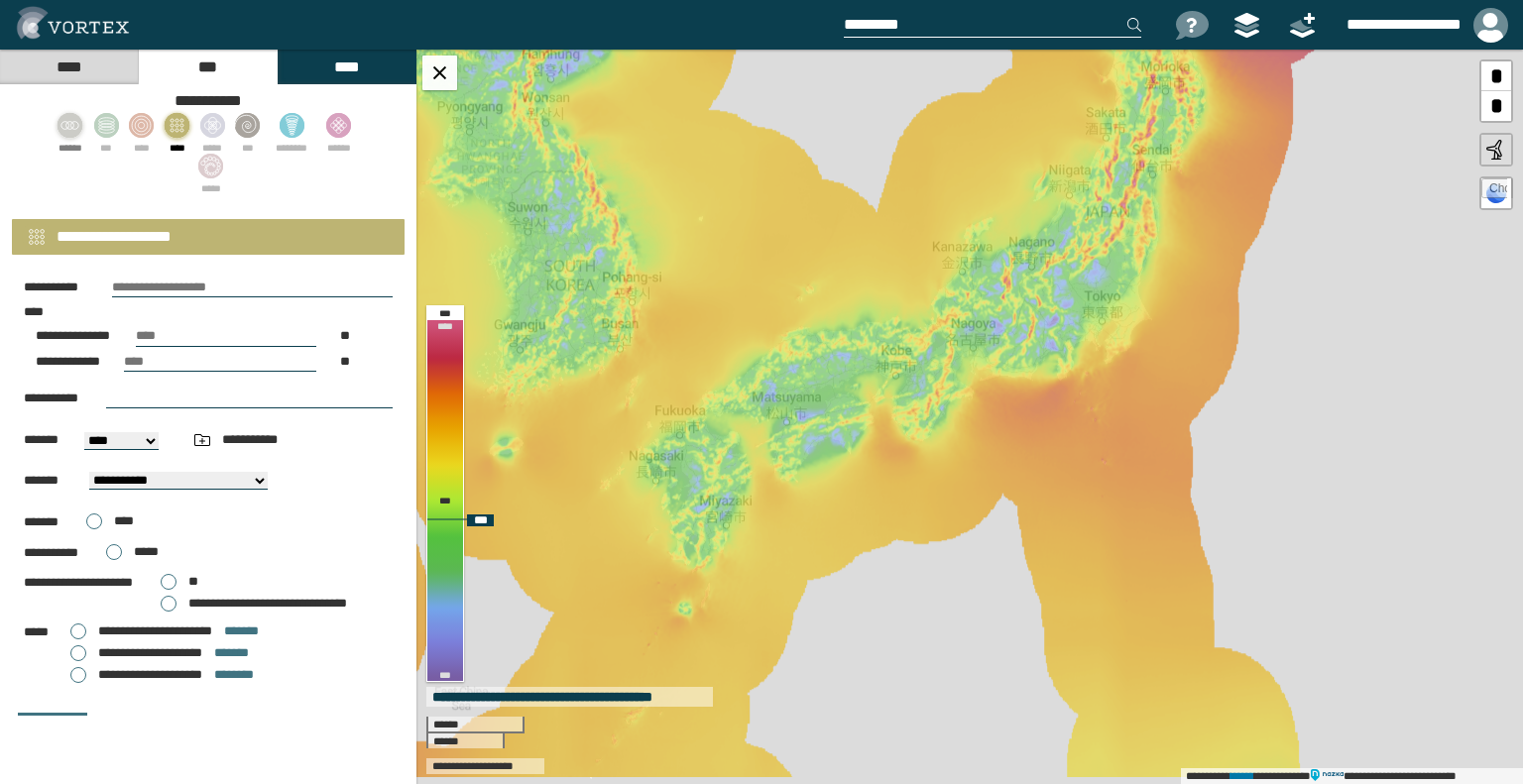 drag, startPoint x: 783, startPoint y: 515, endPoint x: 937, endPoint y: 411, distance: 185.82788 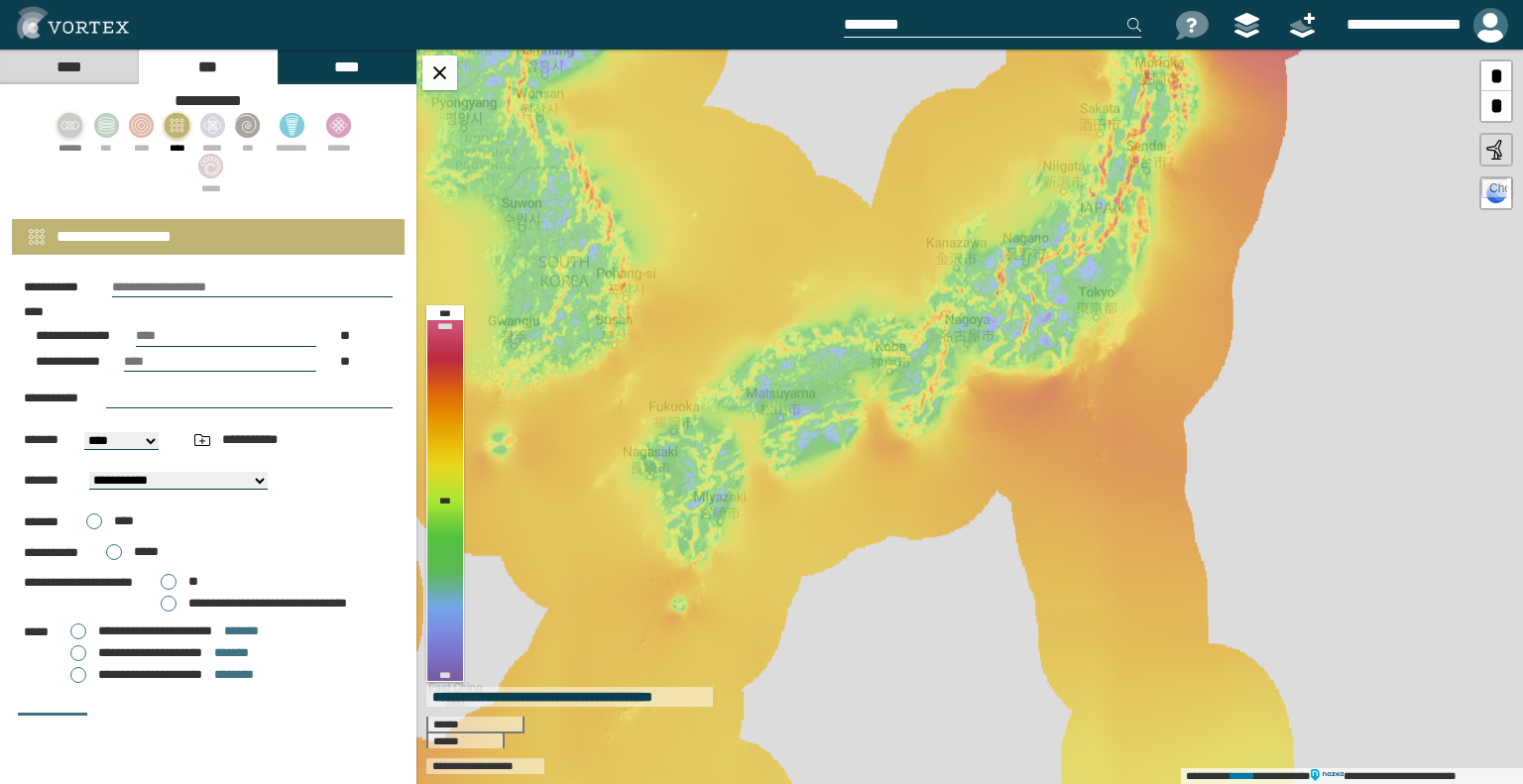click at bounding box center [1490, 25] 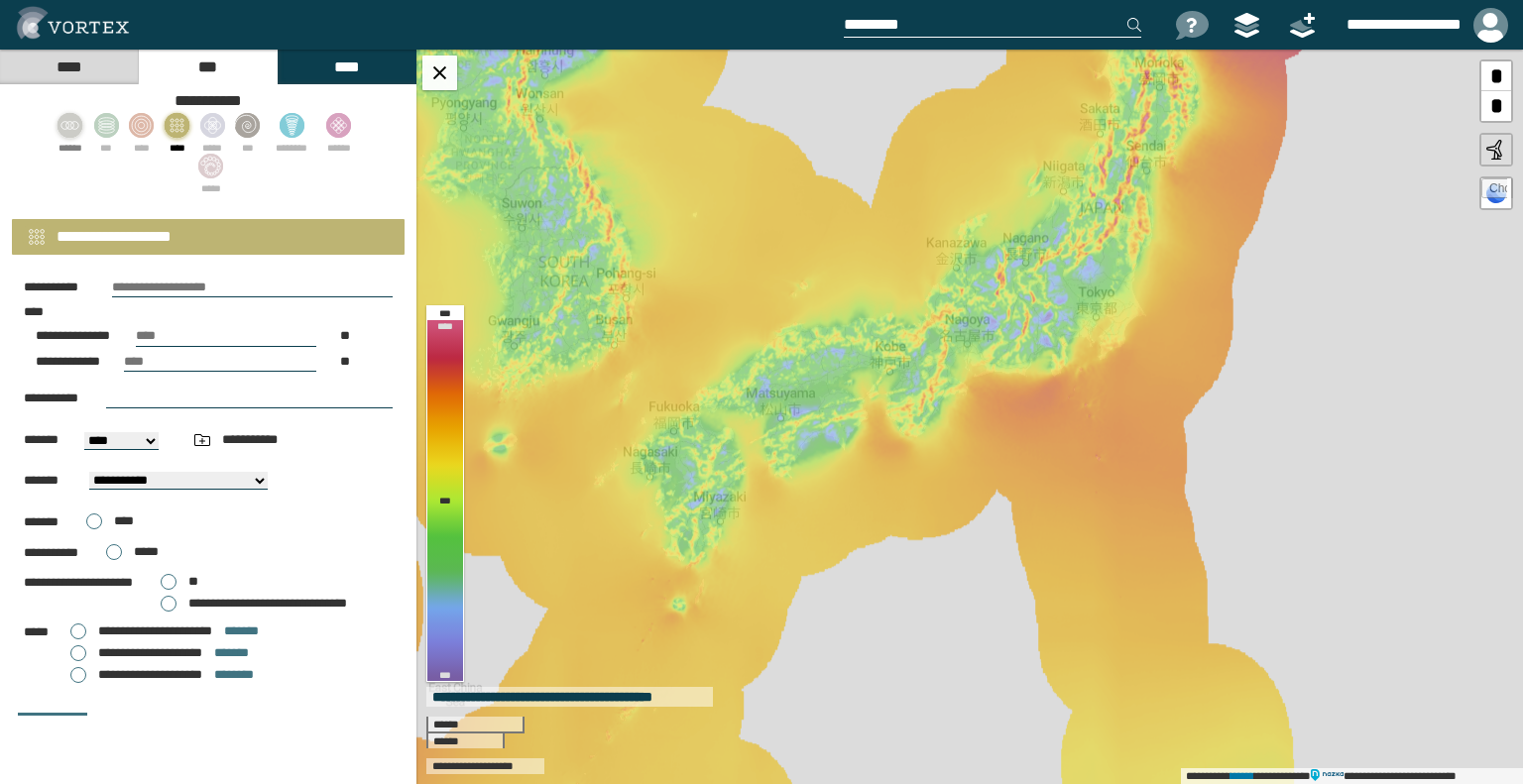 click on "**********" at bounding box center [162, 675] 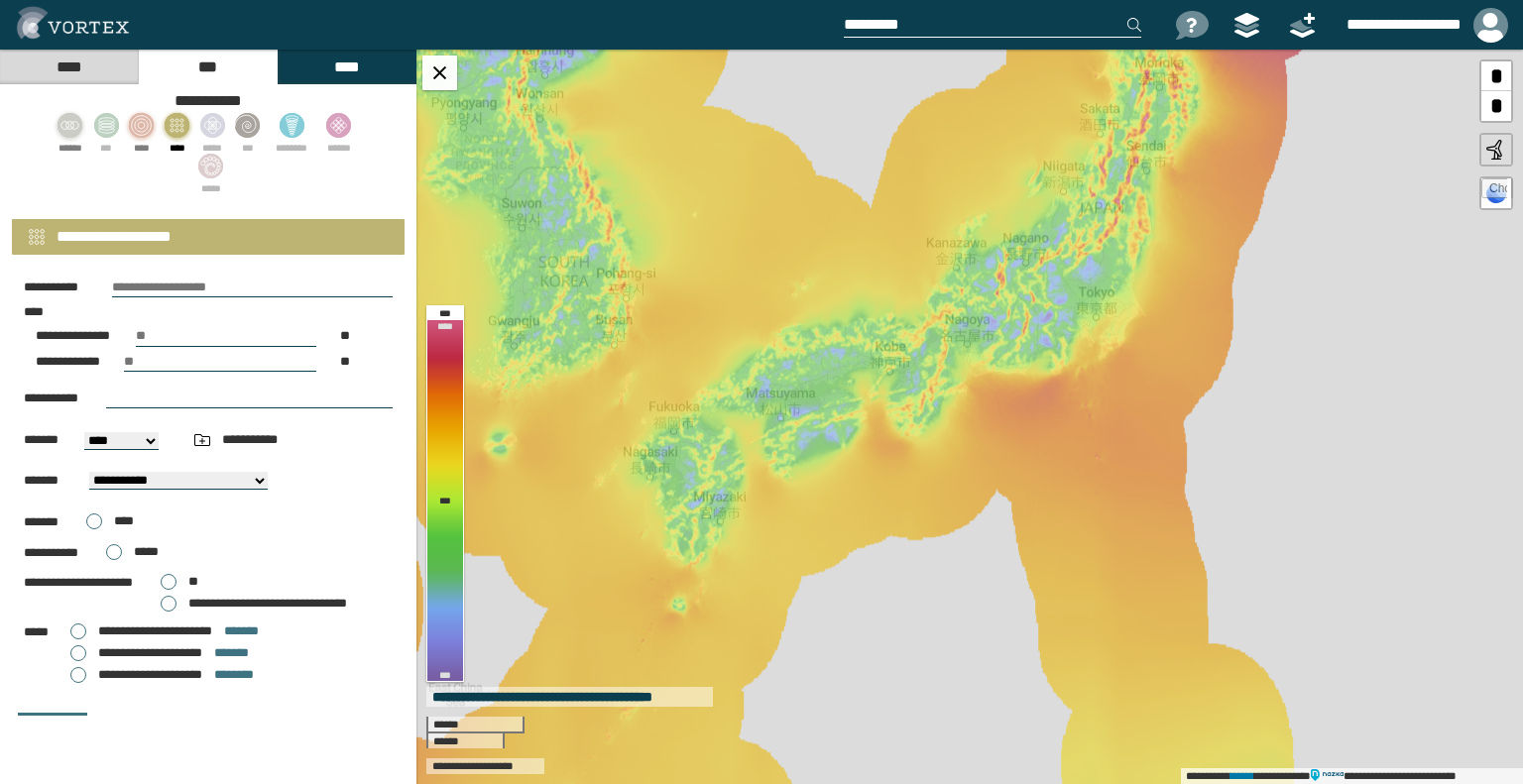 click 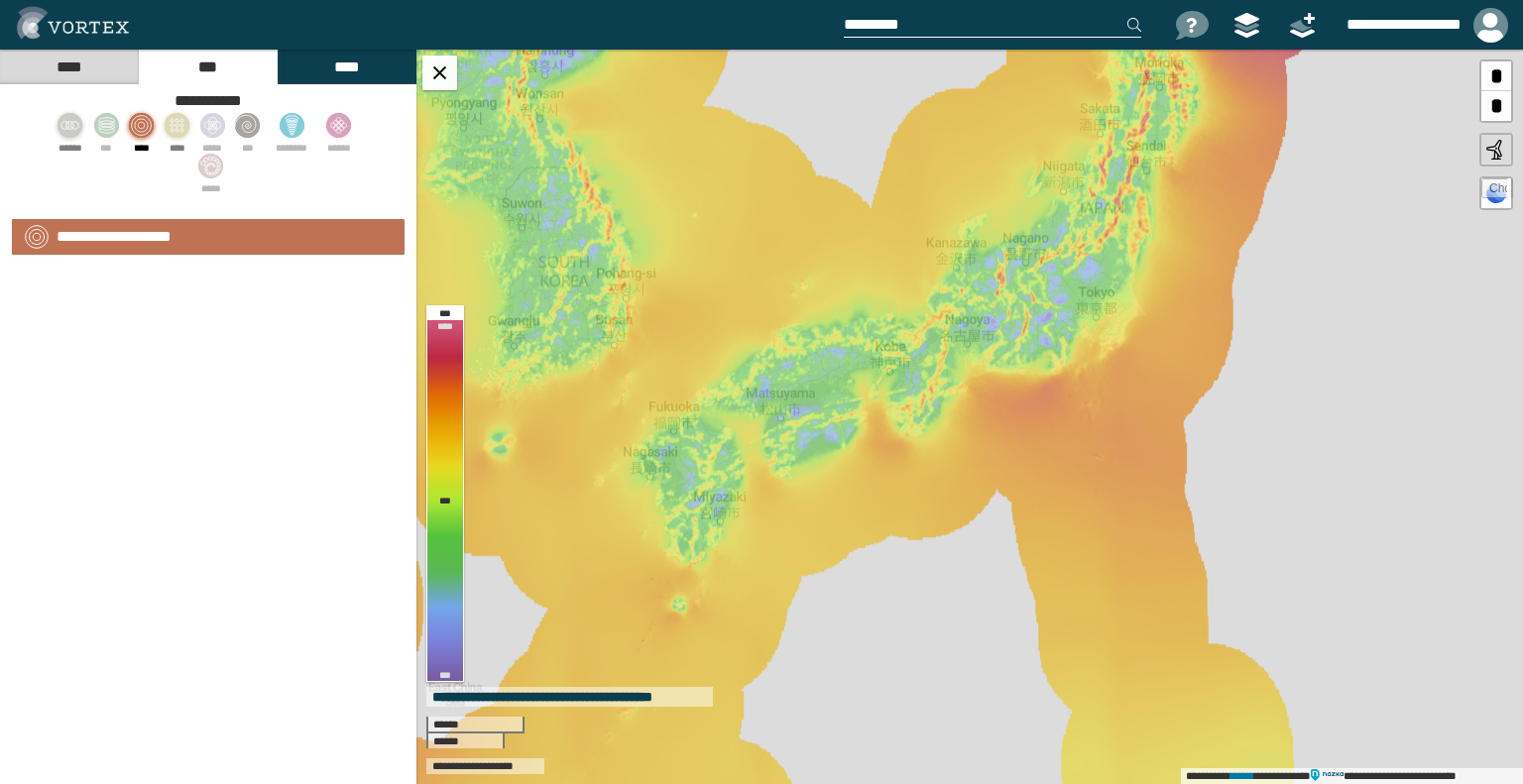 select on "*" 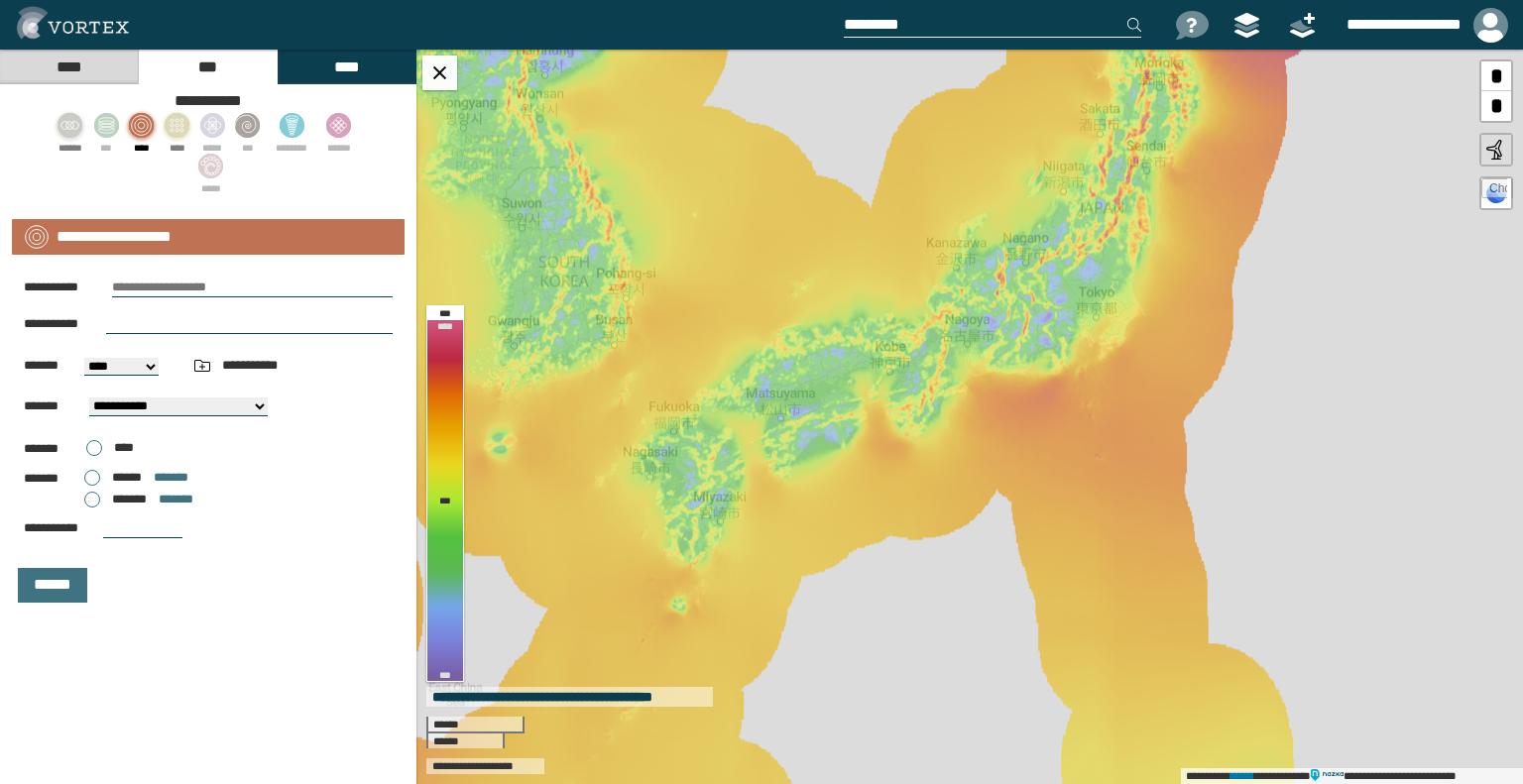 click 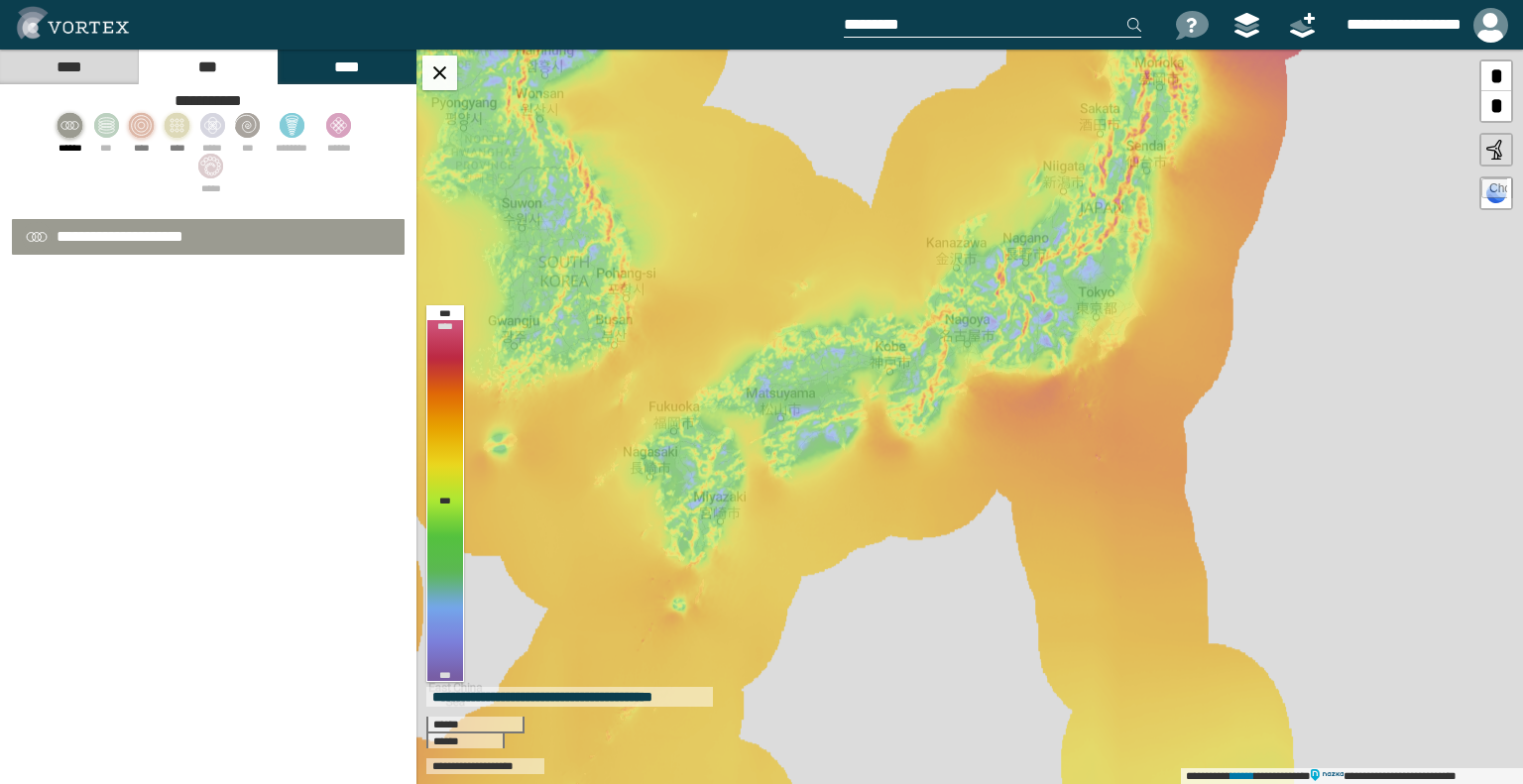 select on "*" 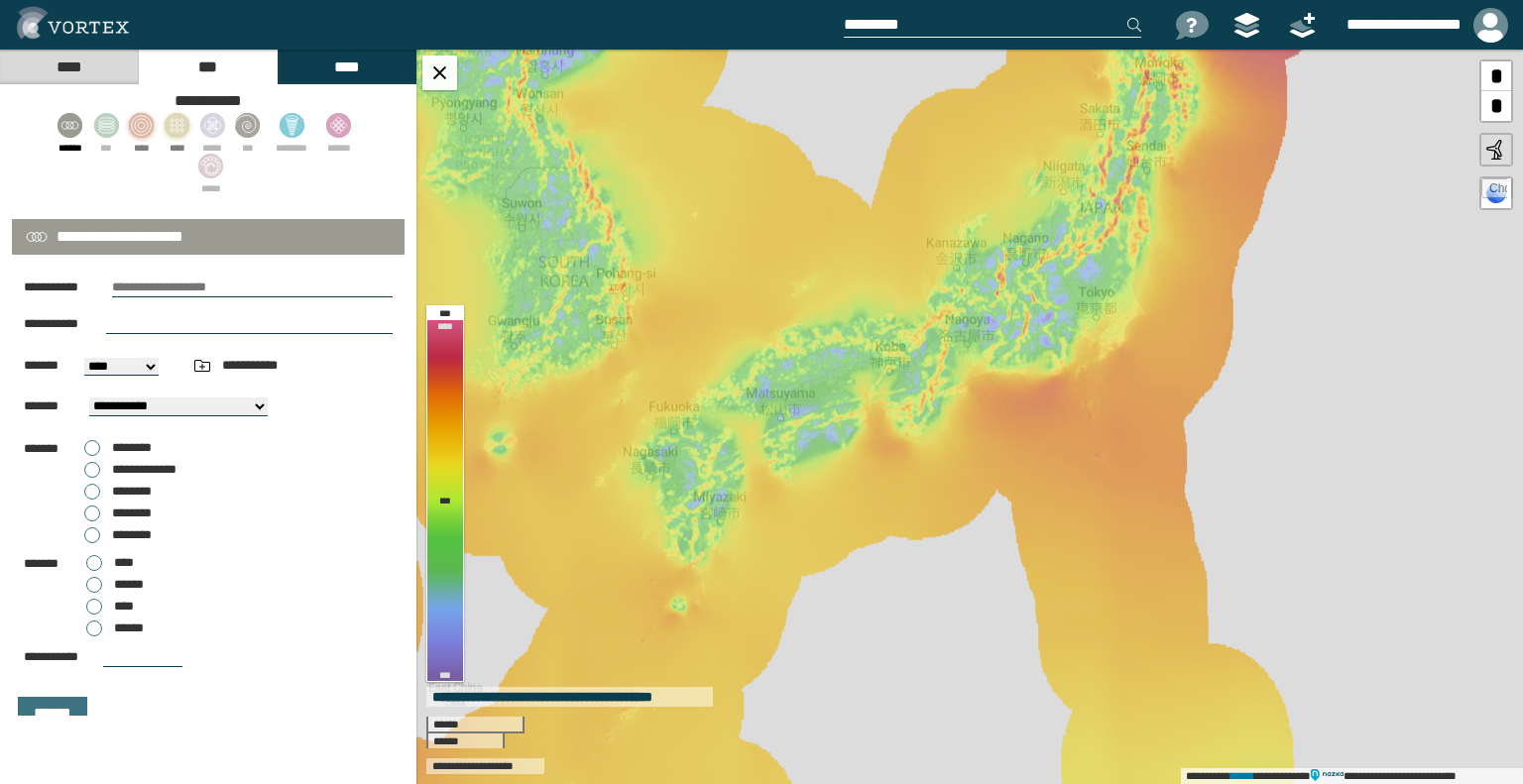 click on "******" at bounding box center (115, 628) 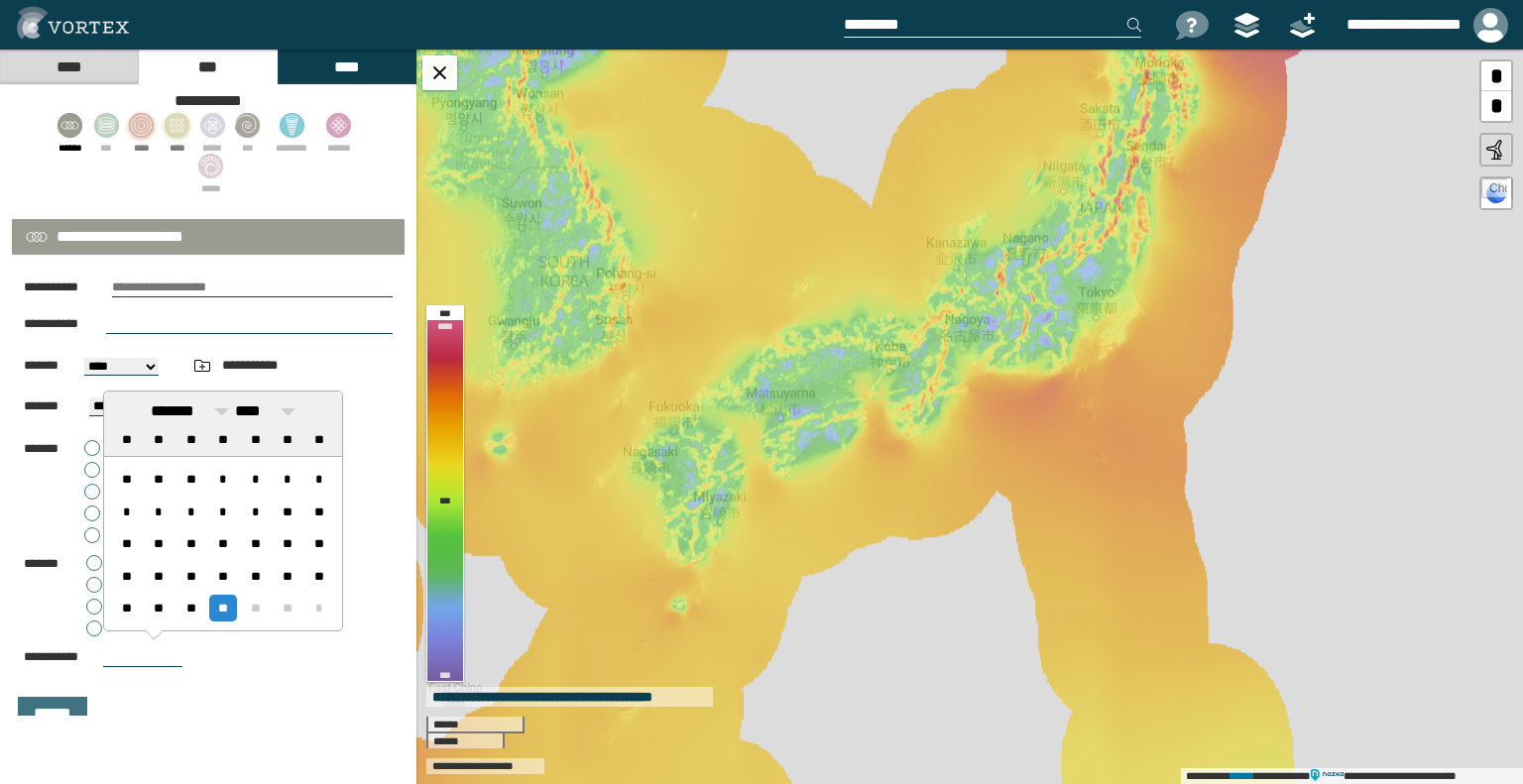 click at bounding box center [143, 657] 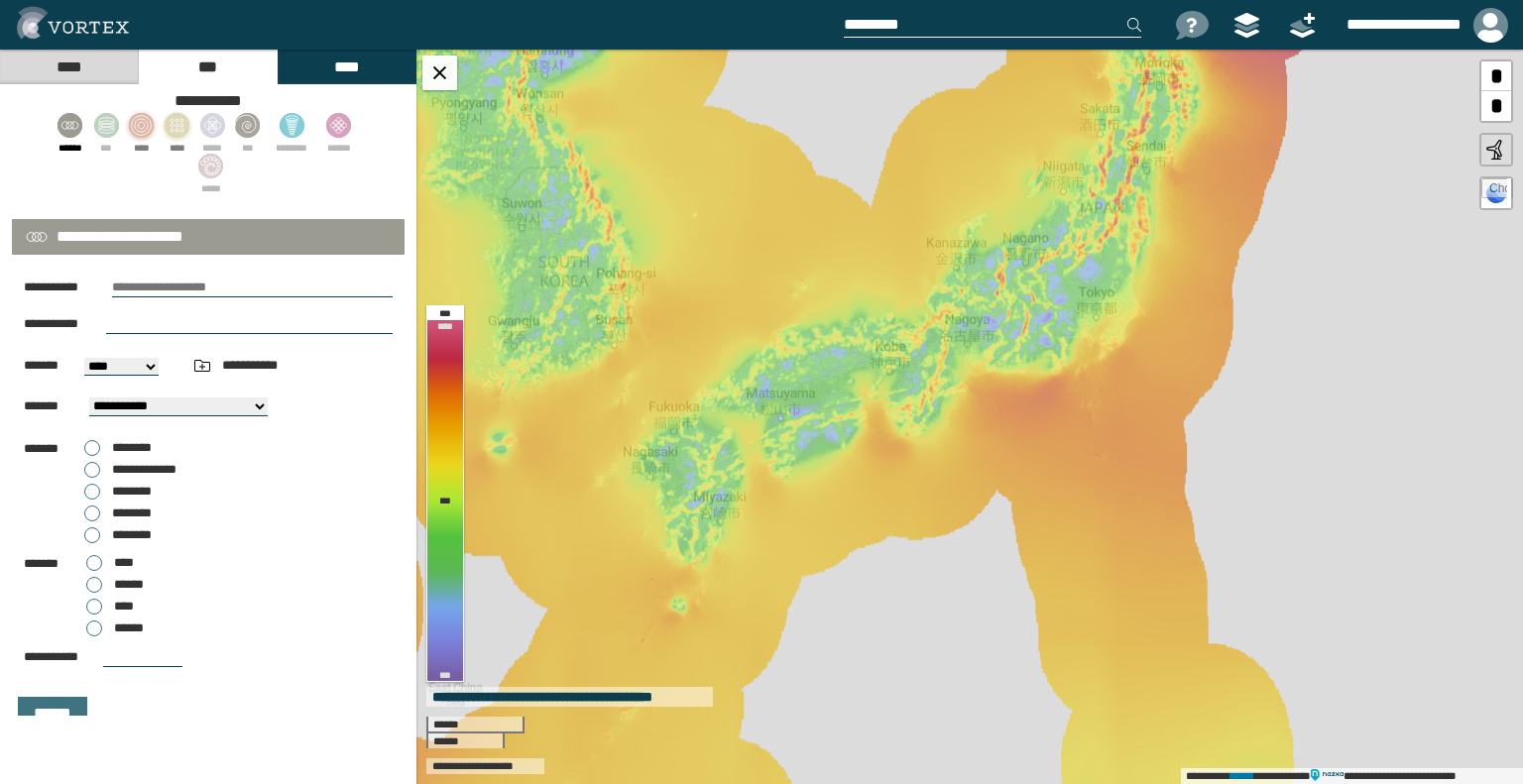 click on "********" at bounding box center (118, 513) 